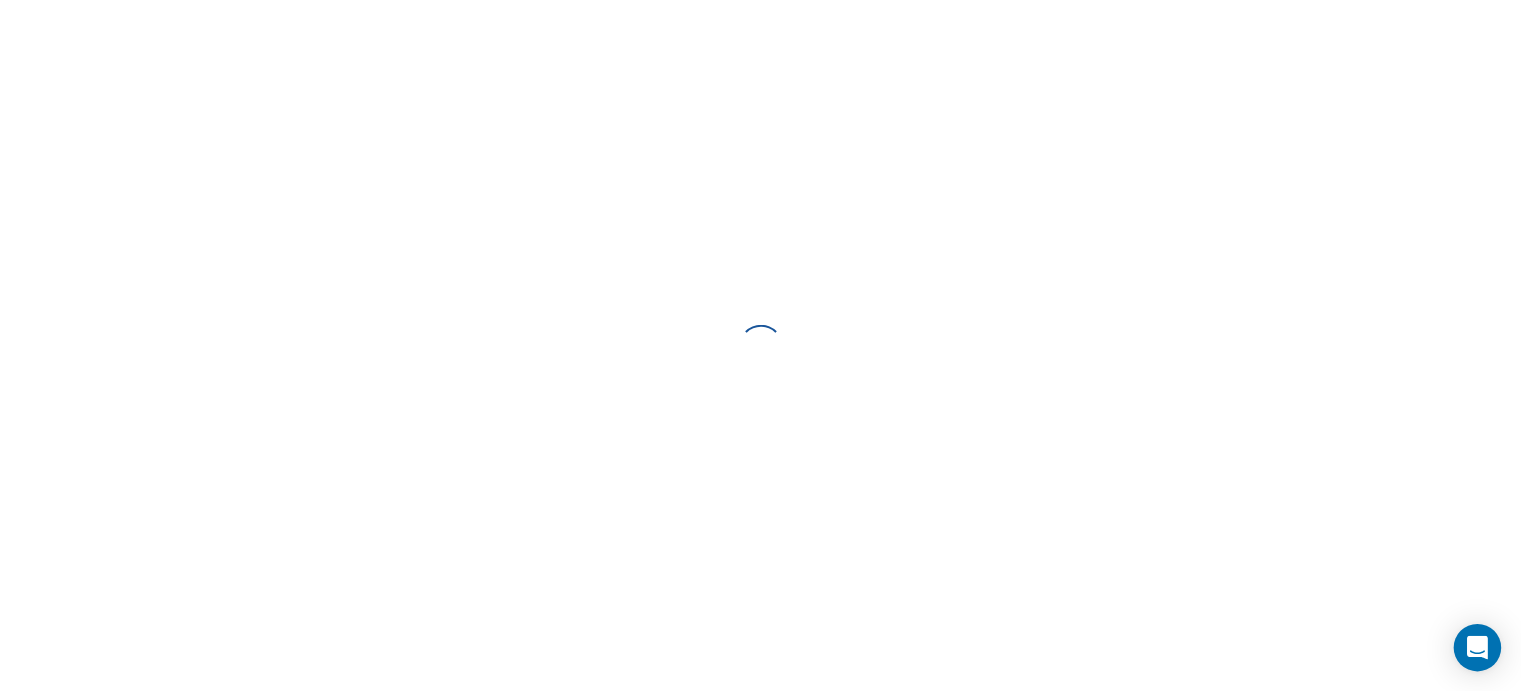 scroll, scrollTop: 0, scrollLeft: 0, axis: both 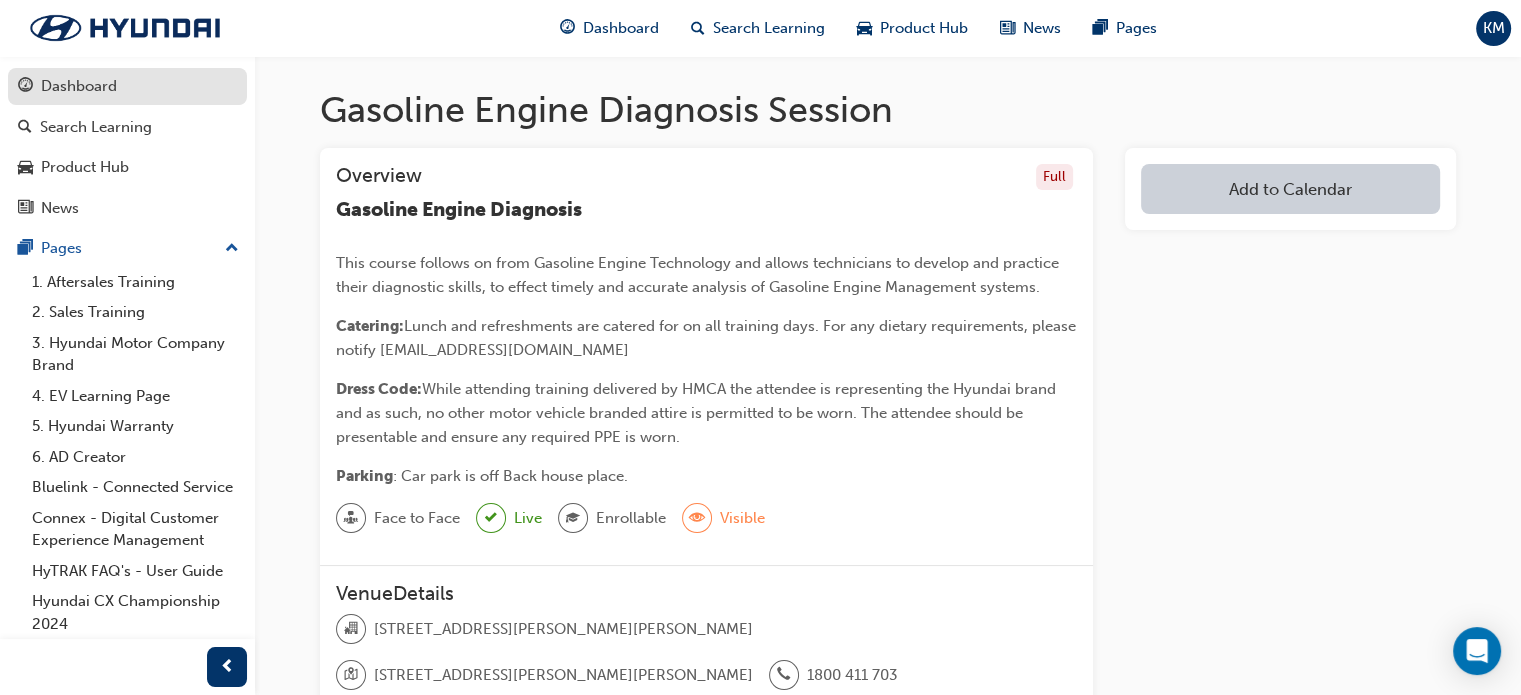 click on "Dashboard" at bounding box center (127, 86) 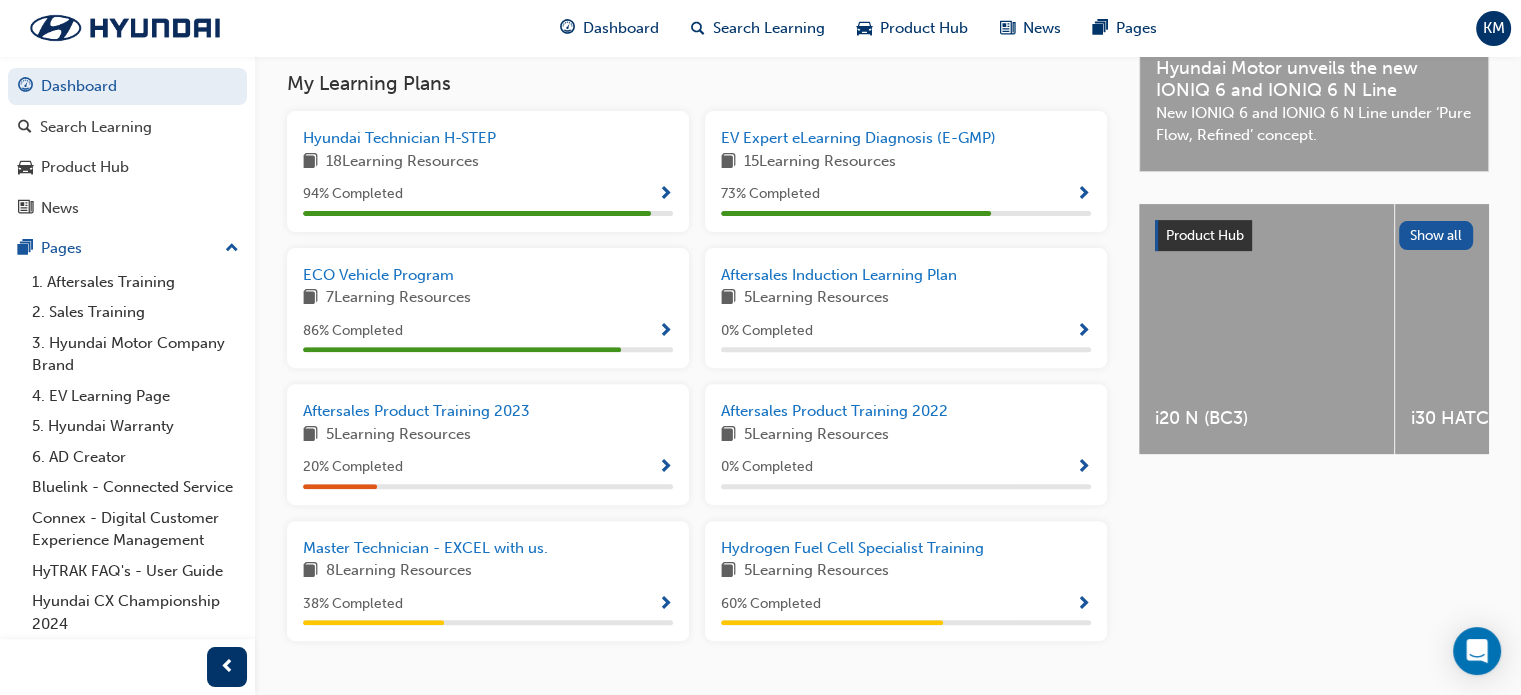 scroll, scrollTop: 622, scrollLeft: 0, axis: vertical 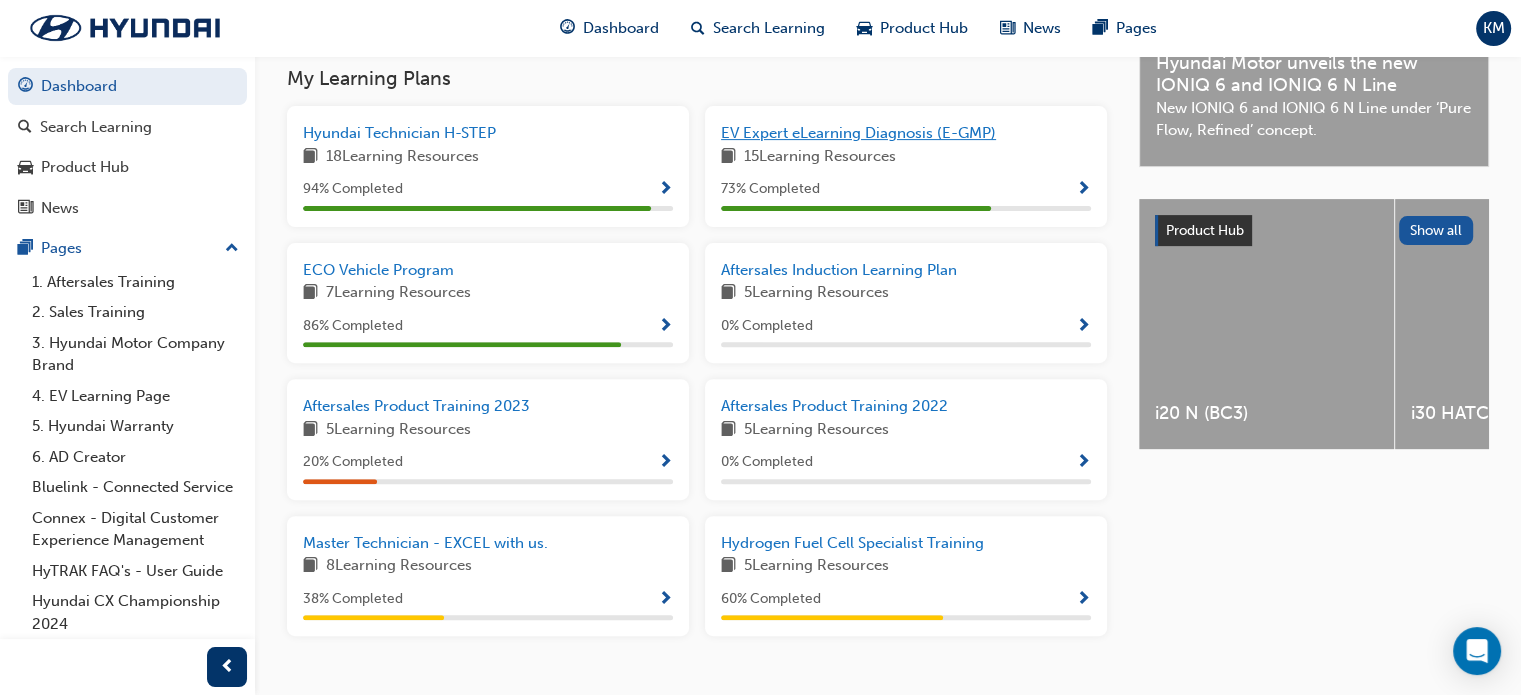 click on "EV Expert eLearning Diagnosis (E-GMP)" at bounding box center (858, 133) 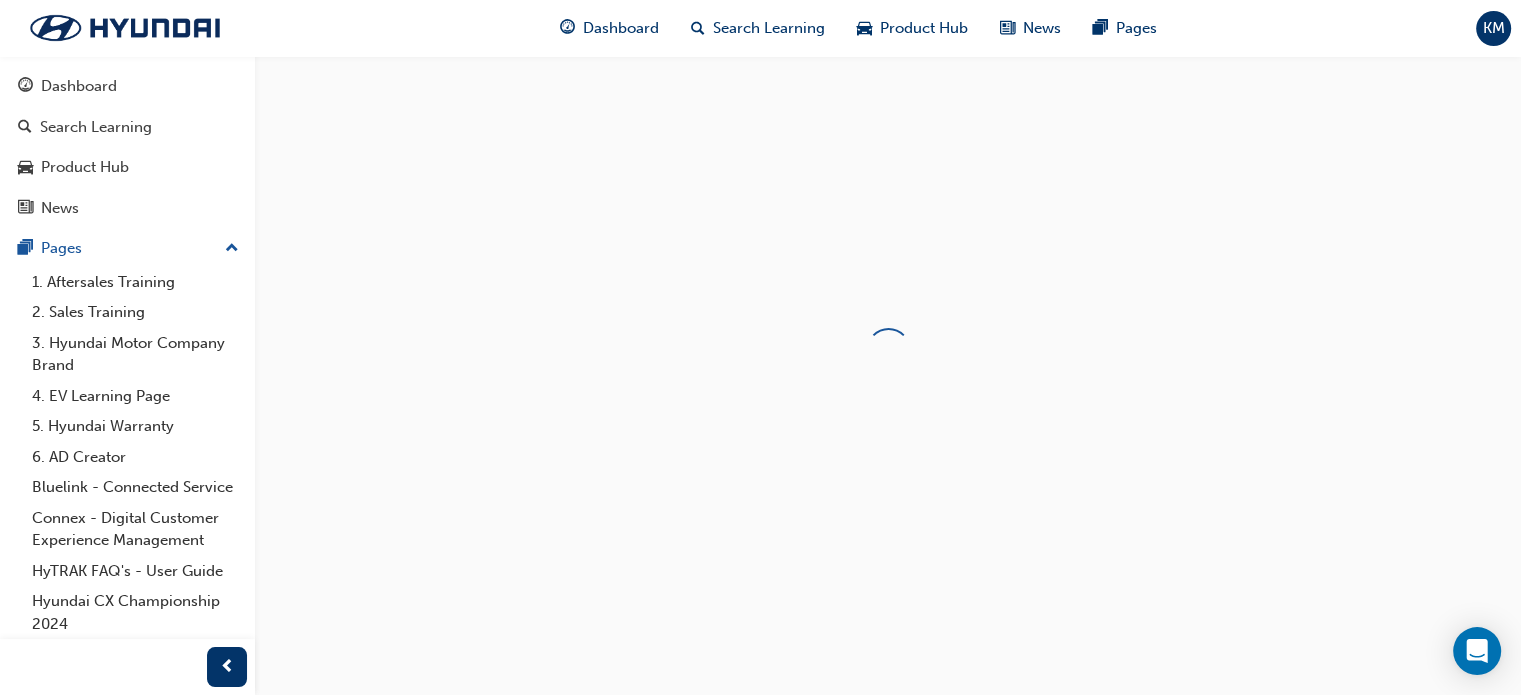 scroll, scrollTop: 0, scrollLeft: 0, axis: both 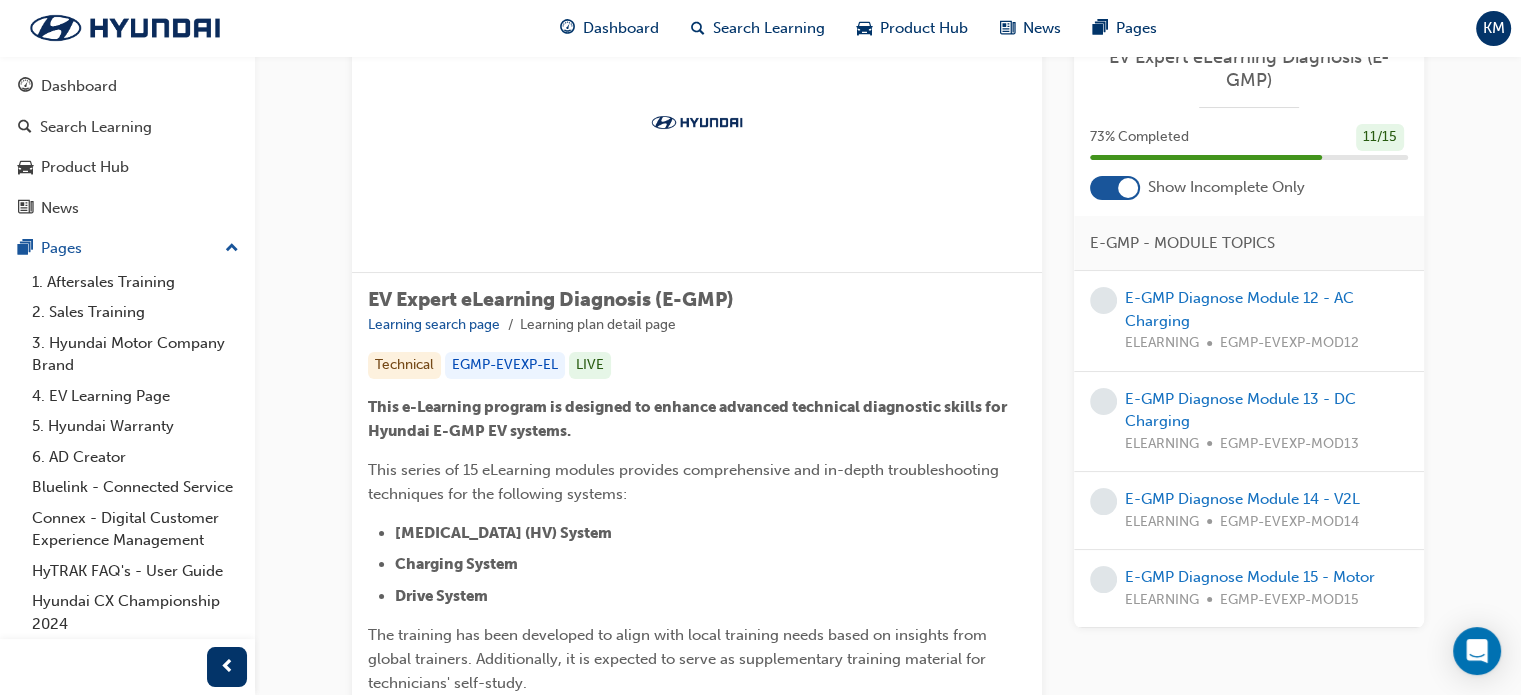 click at bounding box center (697, 123) 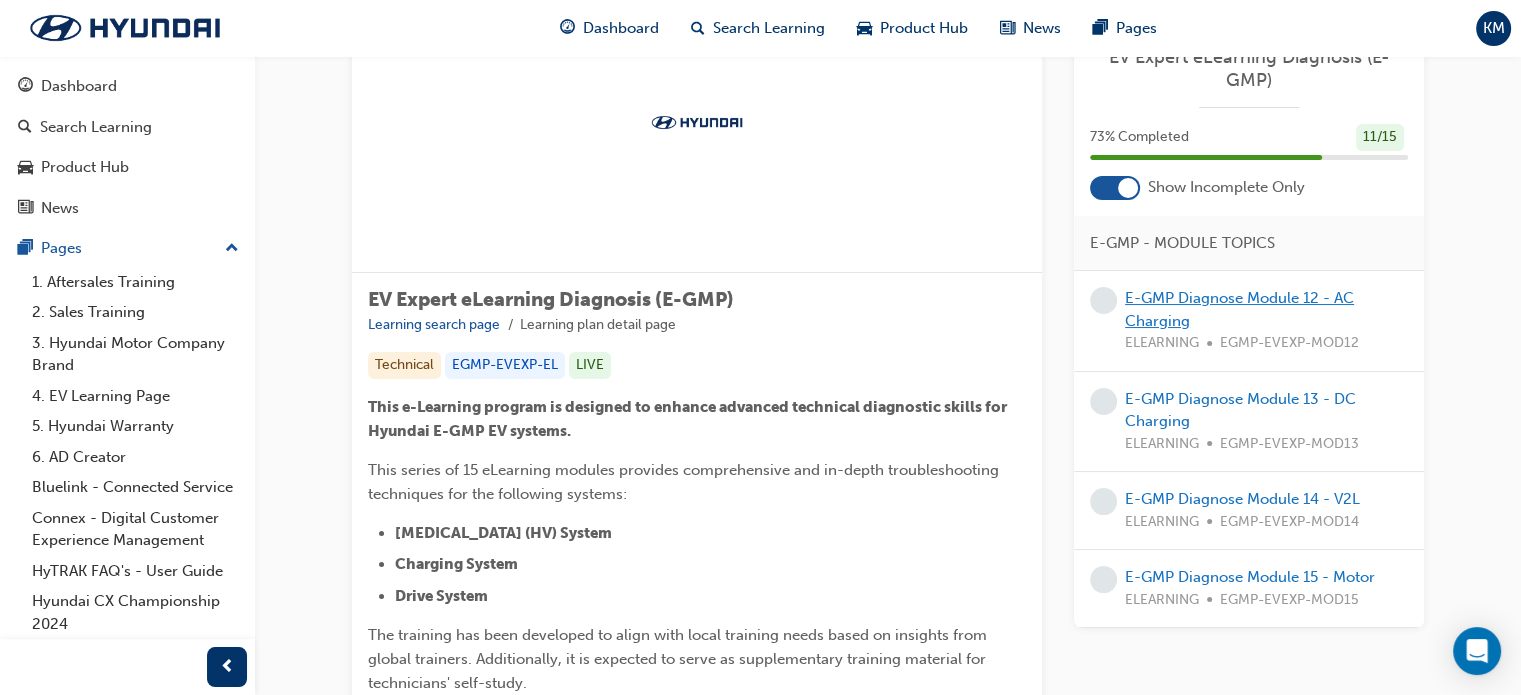 click on "E-GMP Diagnose Module 12 - AC Charging" at bounding box center (1239, 309) 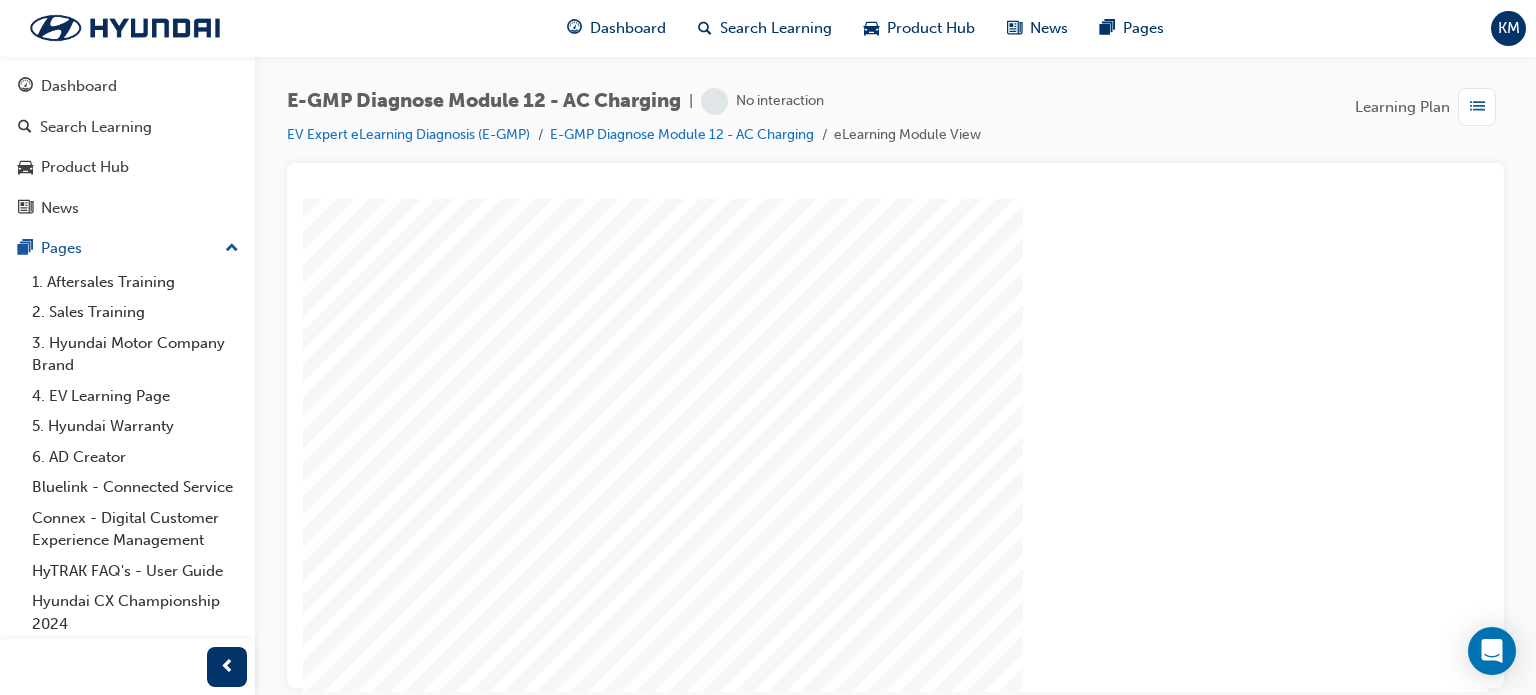 scroll, scrollTop: 0, scrollLeft: 0, axis: both 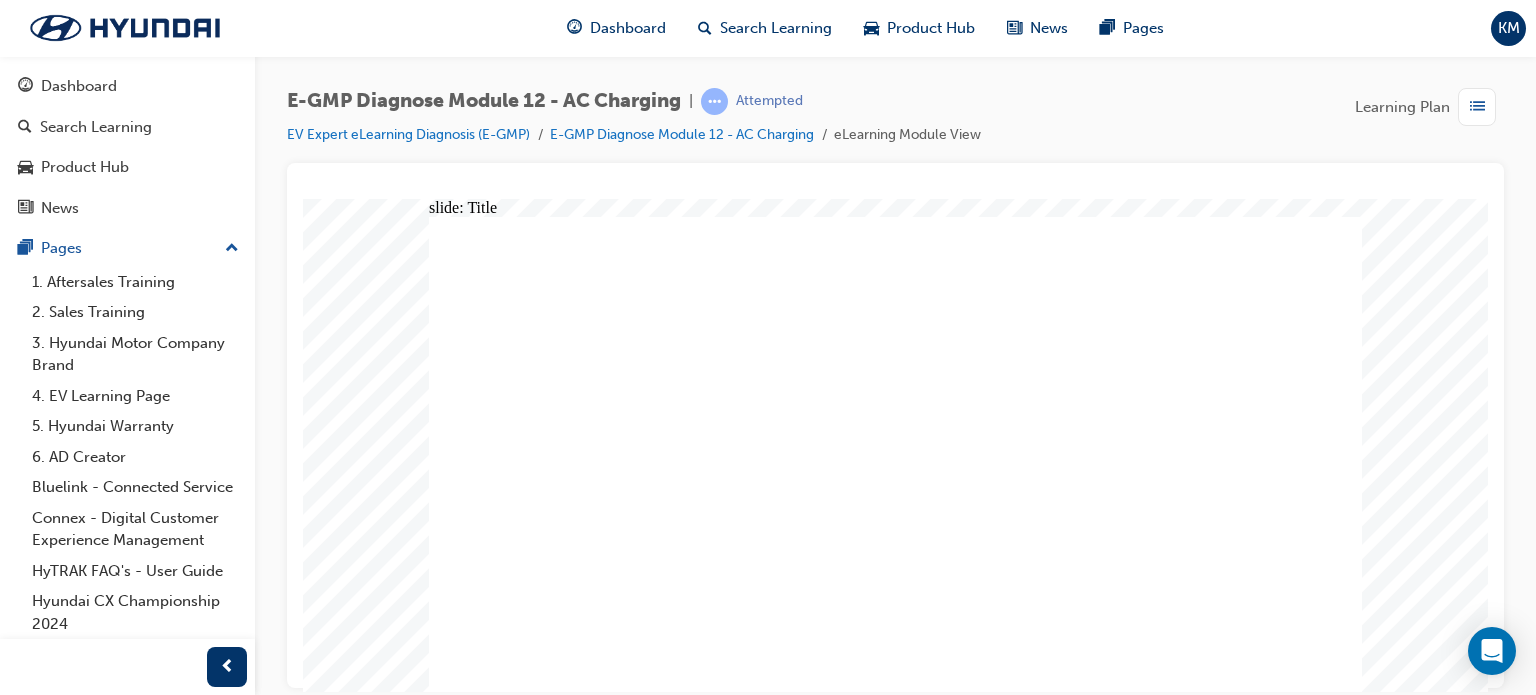 click 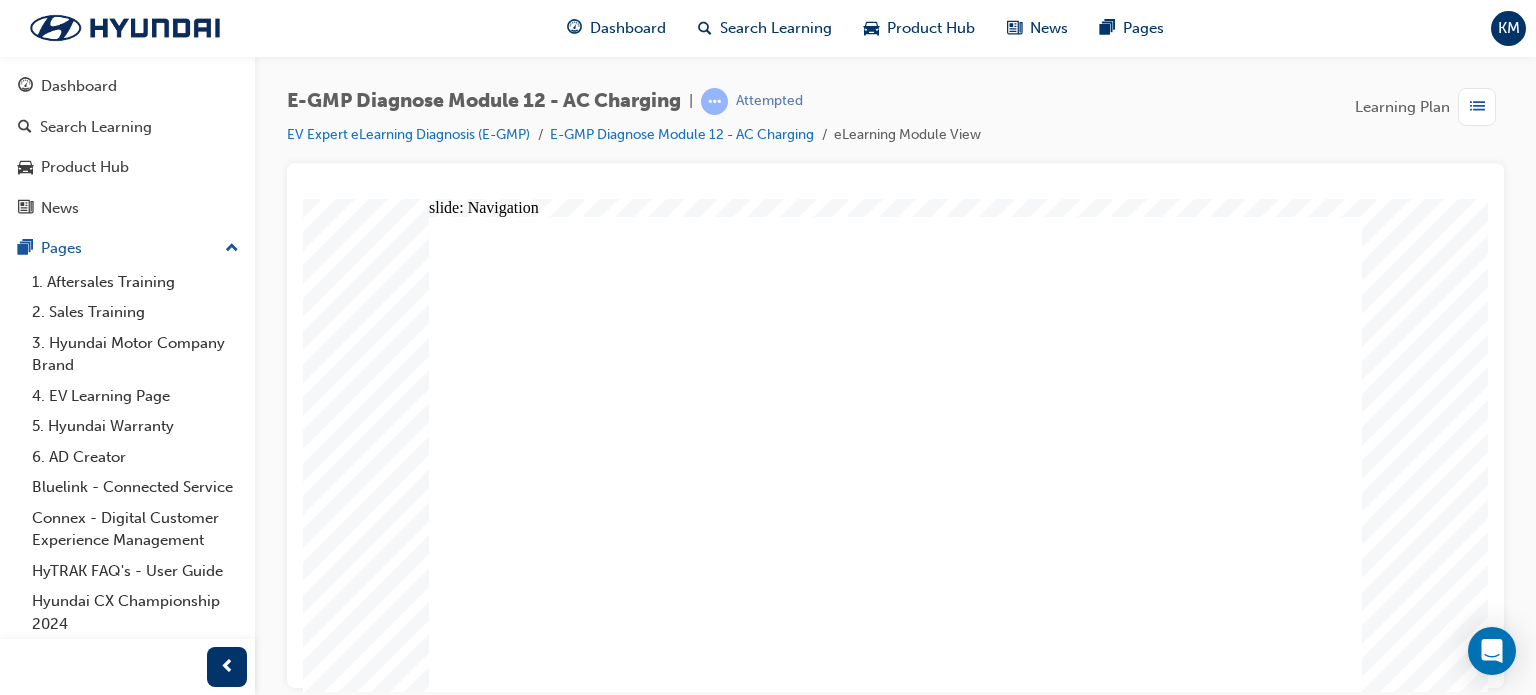 click 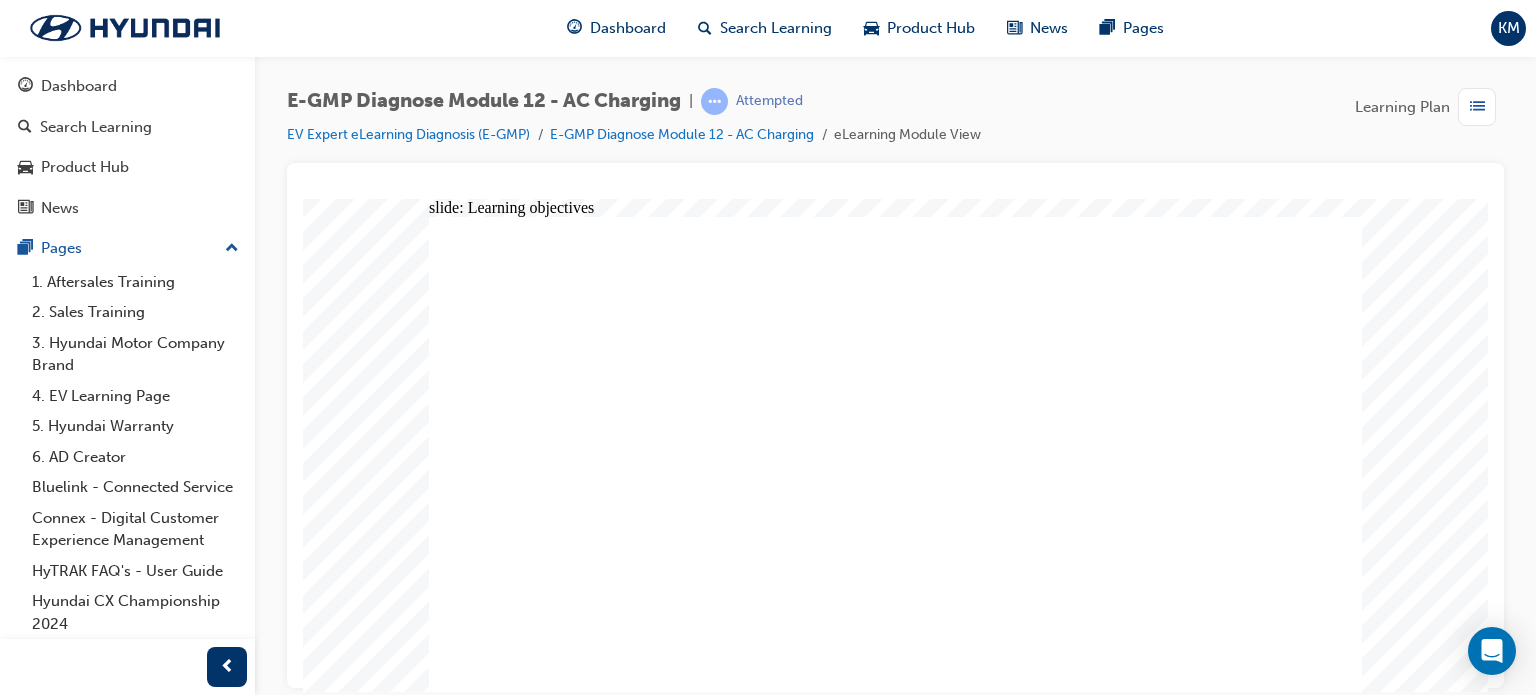 click 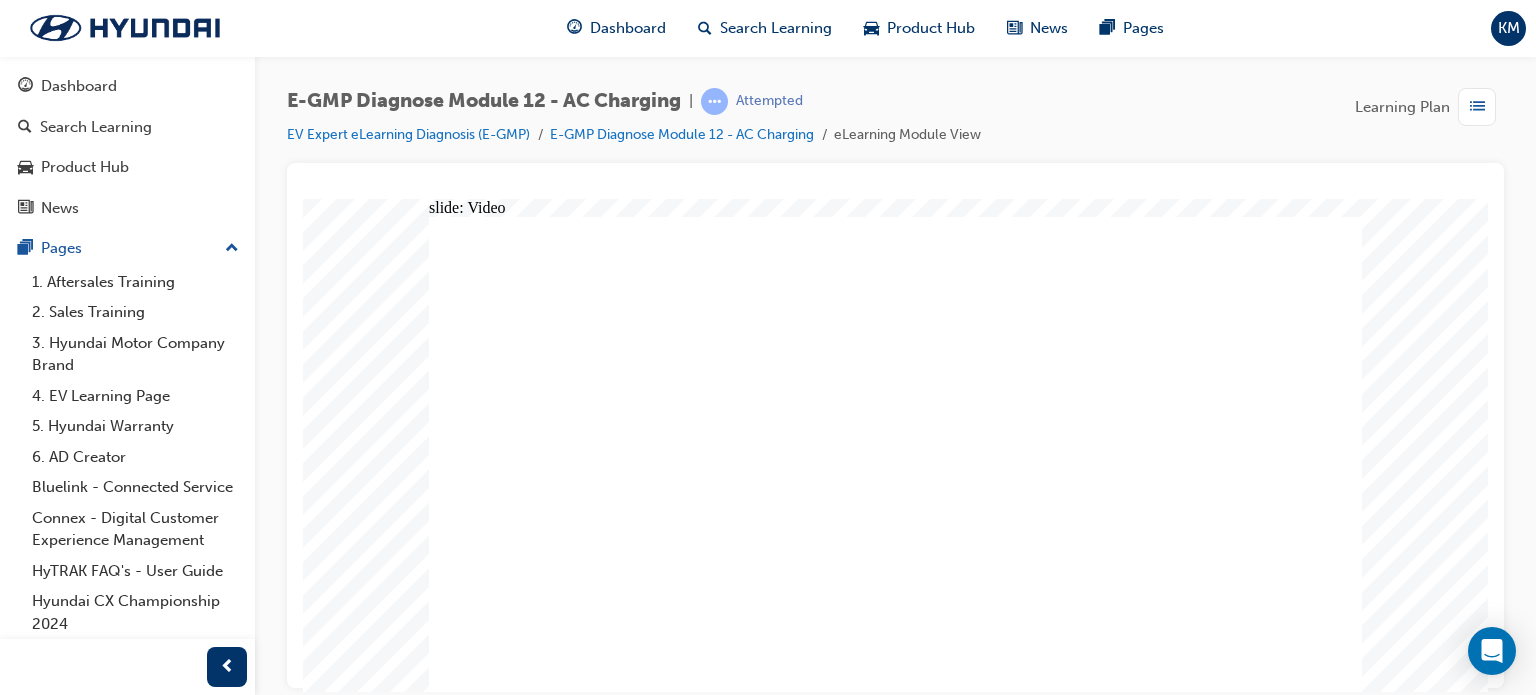 scroll, scrollTop: 0, scrollLeft: 0, axis: both 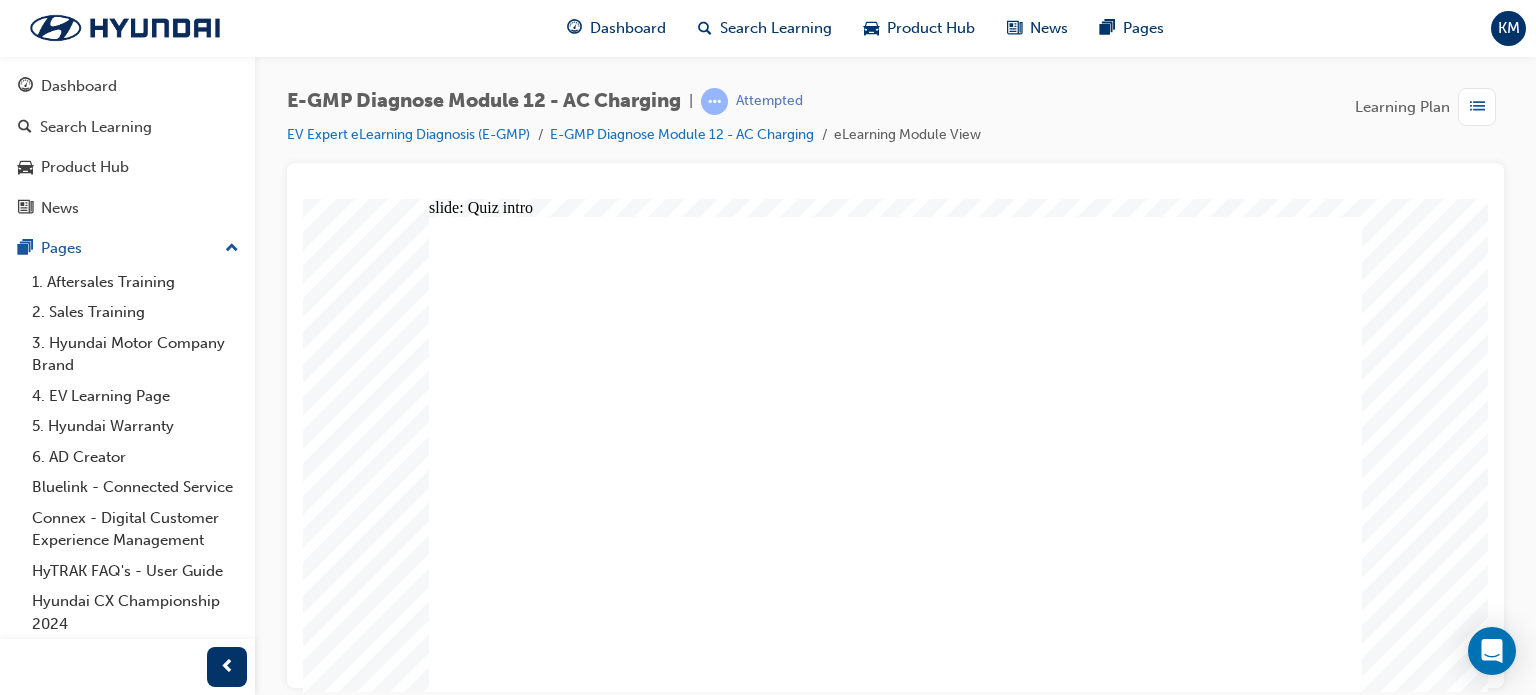 click 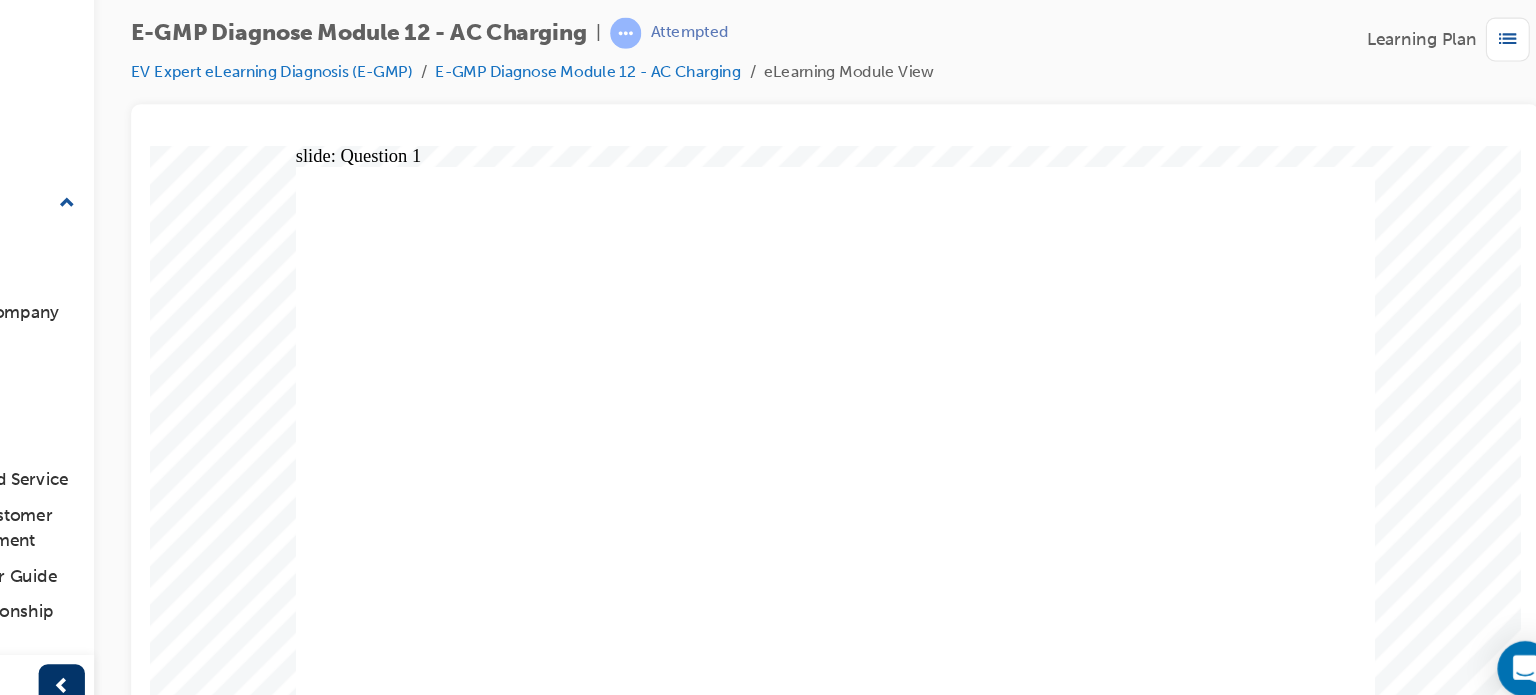 click 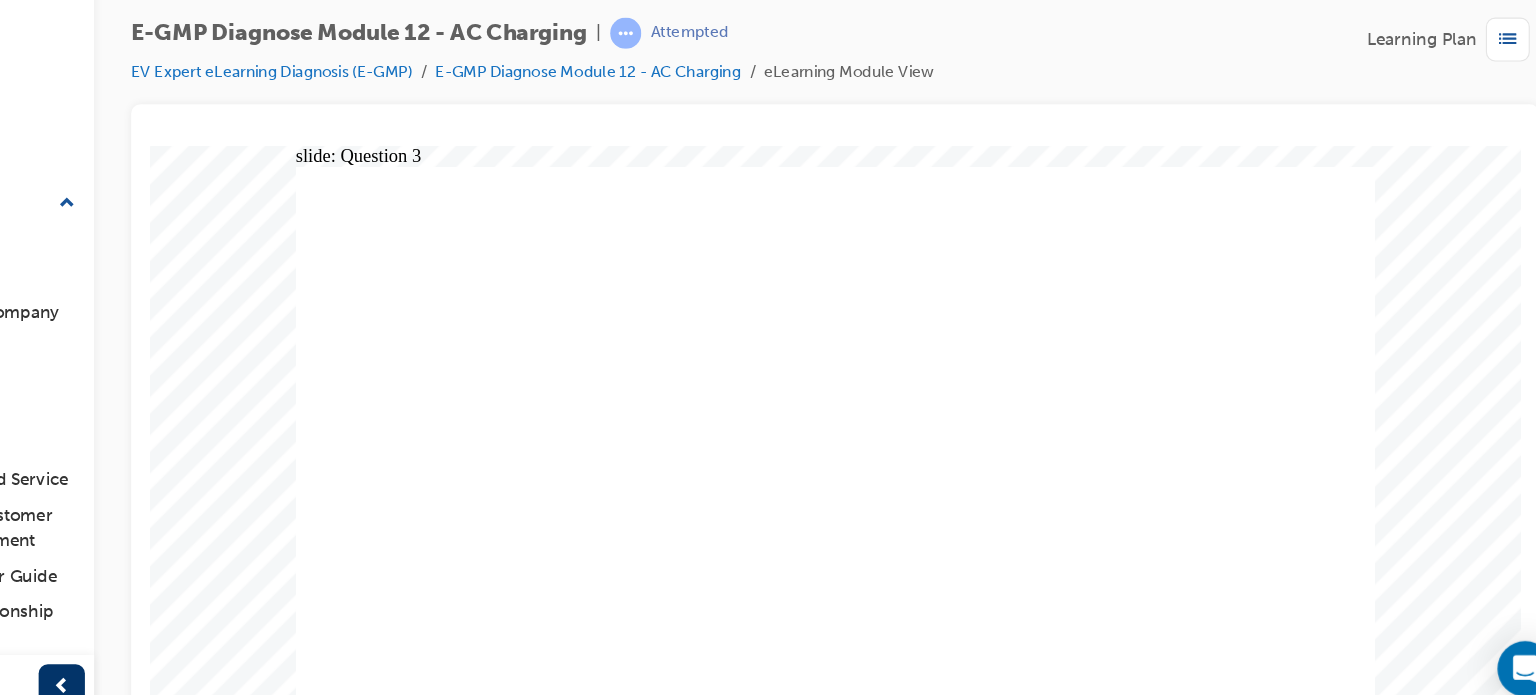 click 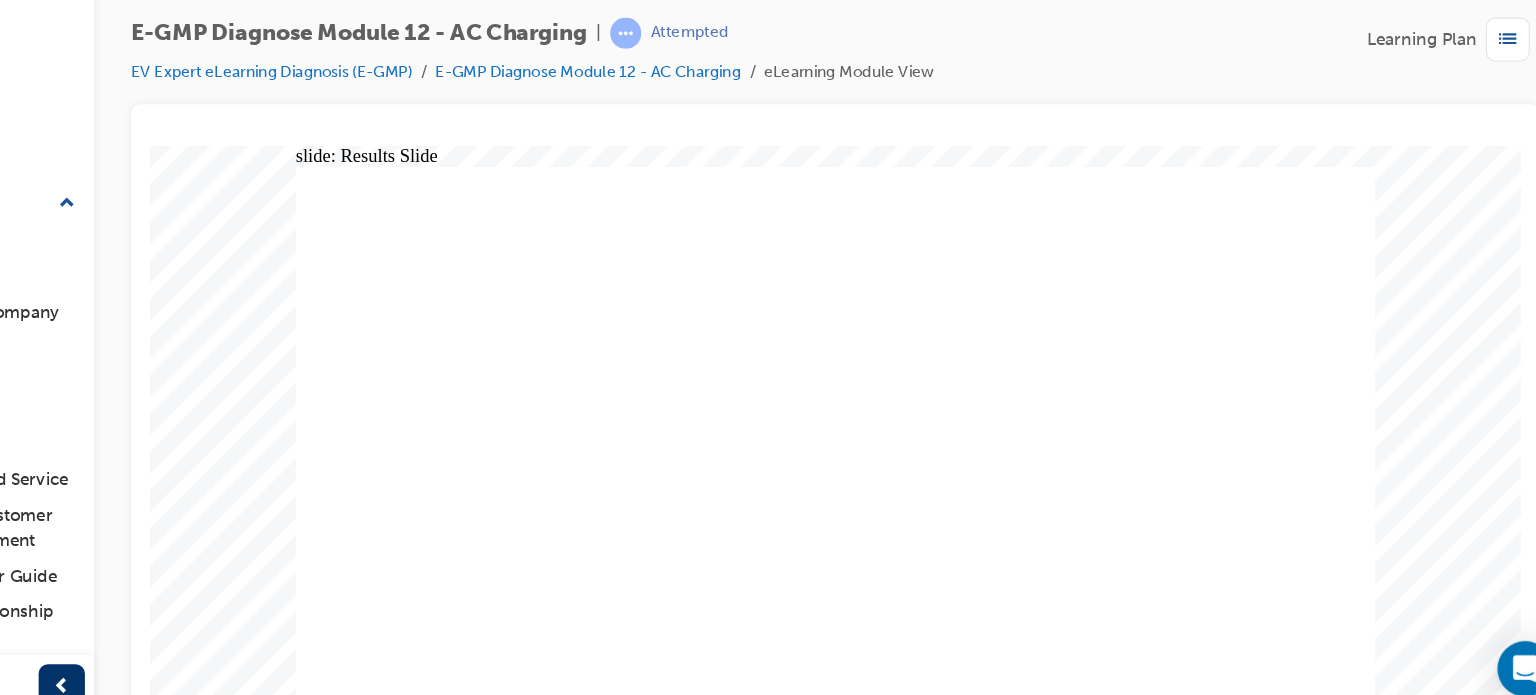 click 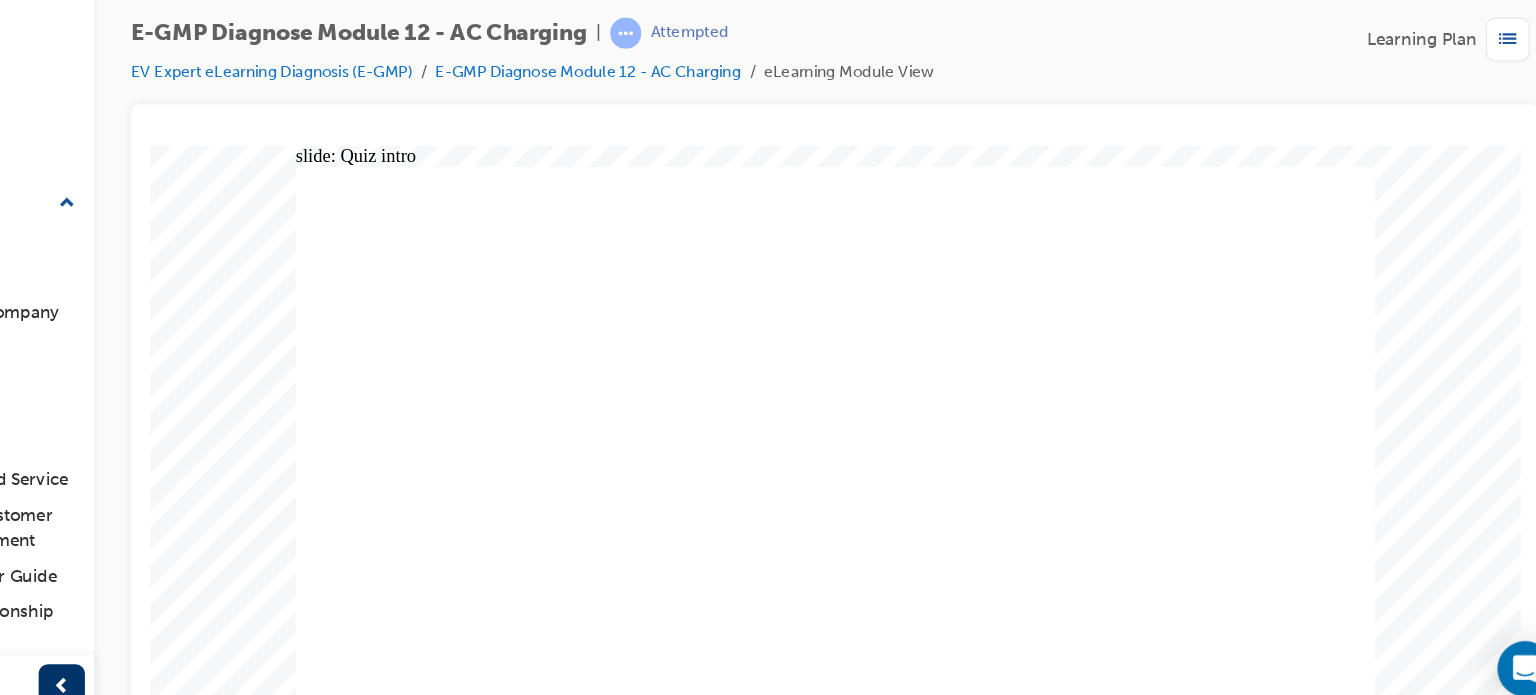click 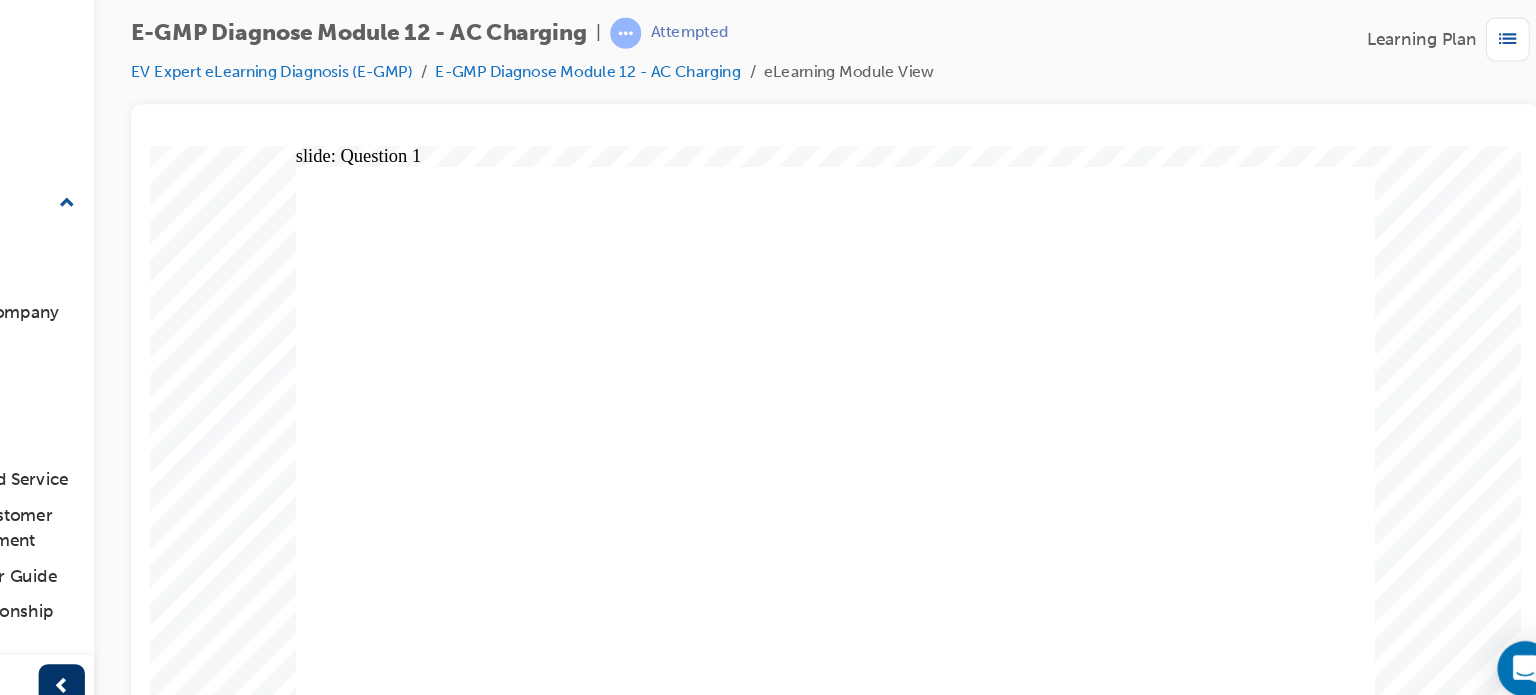 click 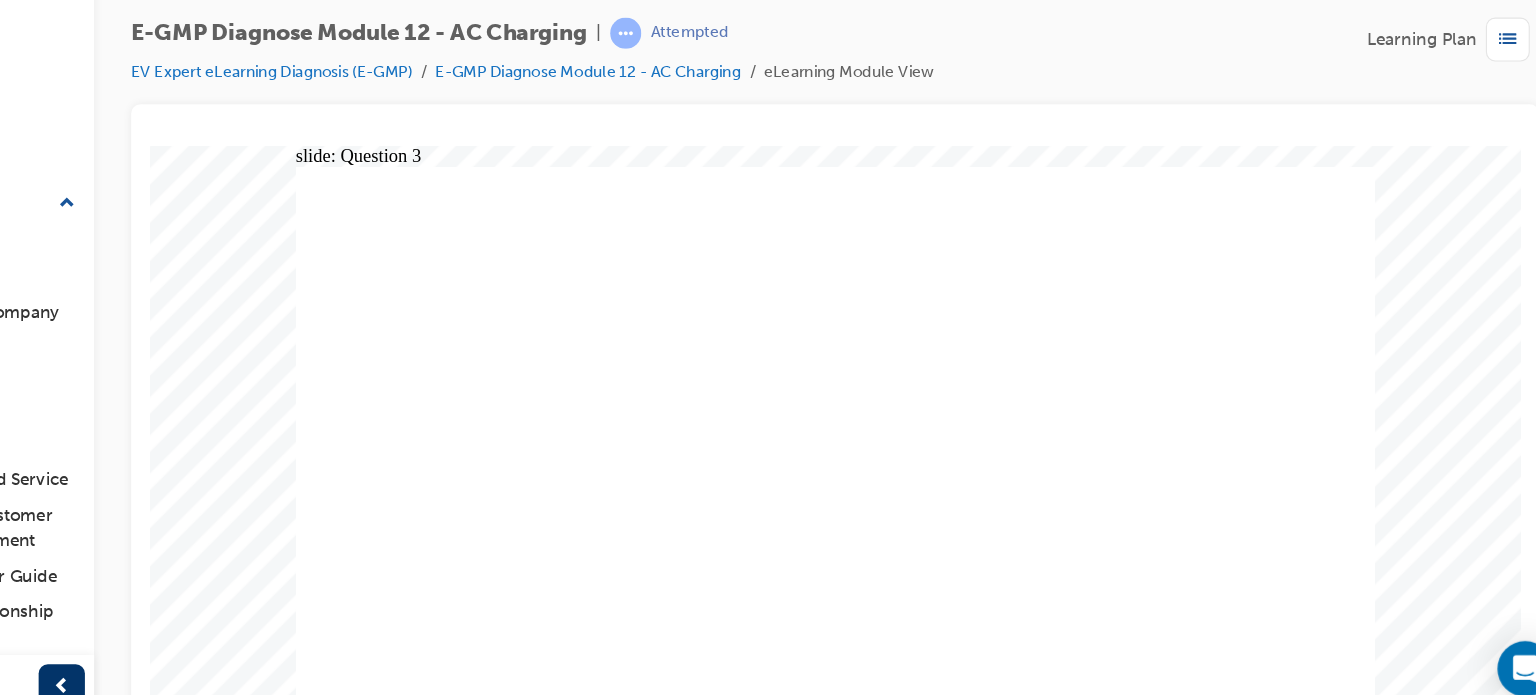 click 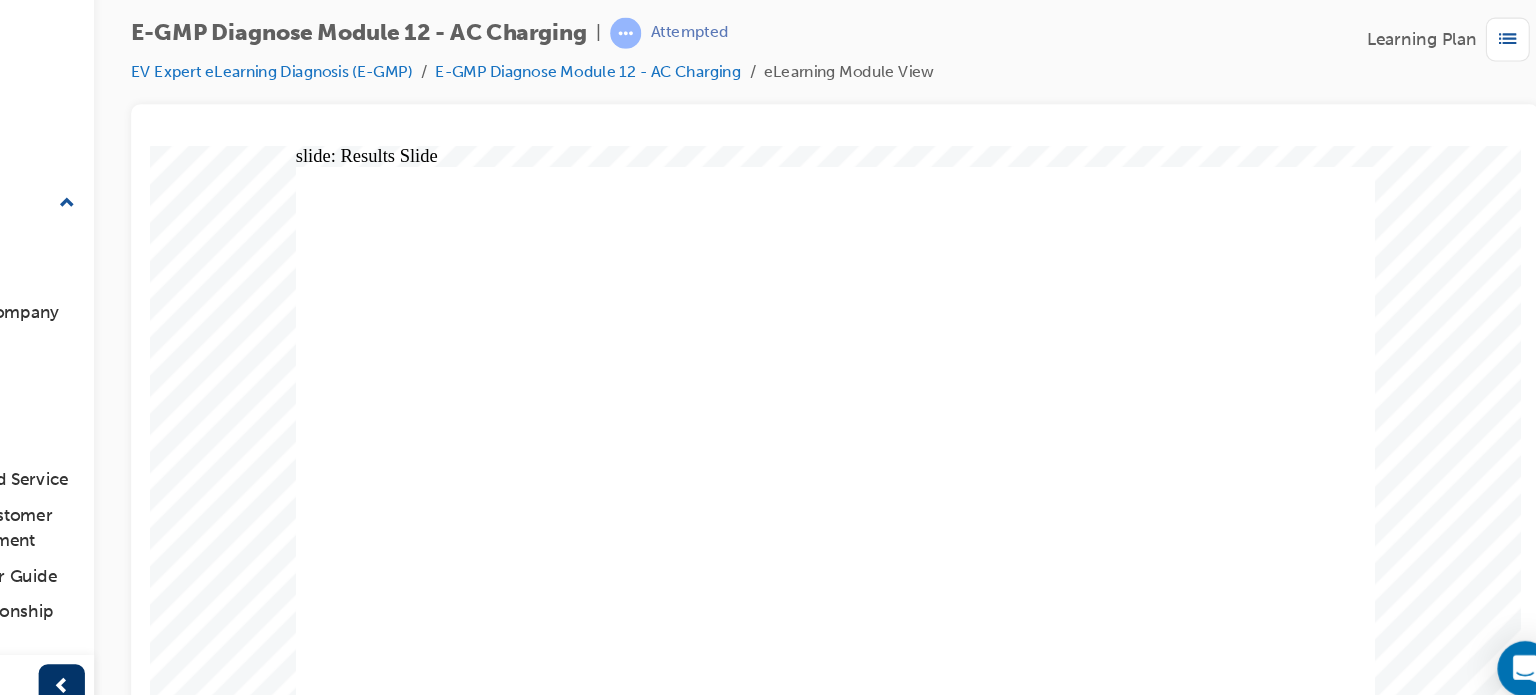 click 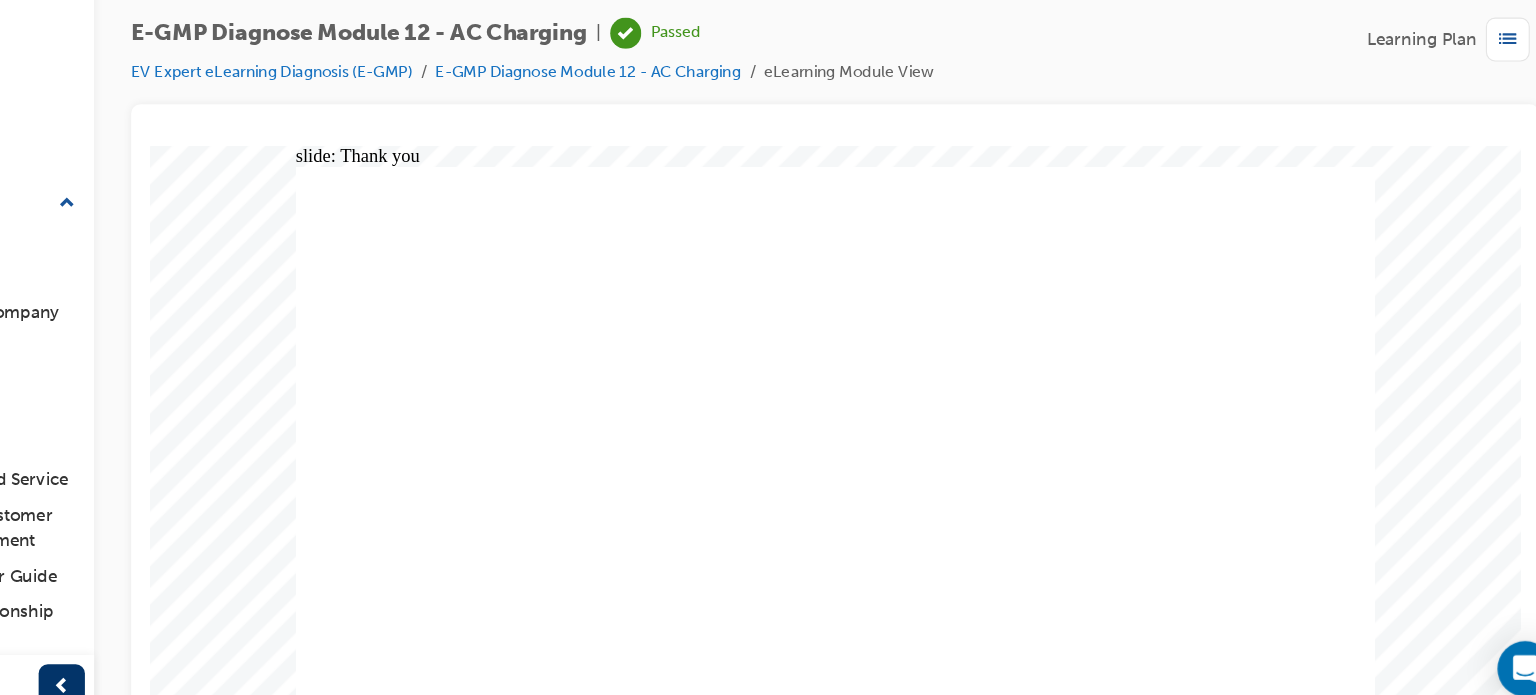 click 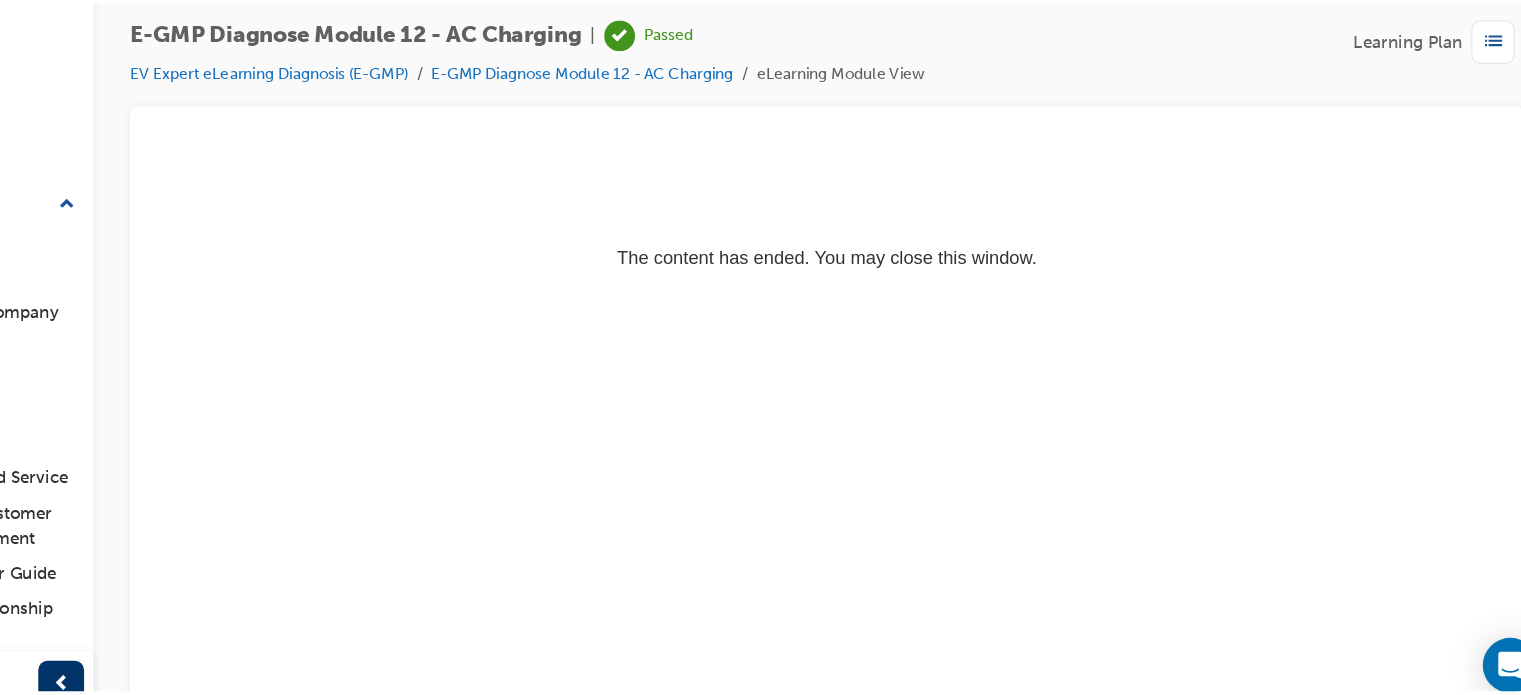 scroll, scrollTop: 0, scrollLeft: 0, axis: both 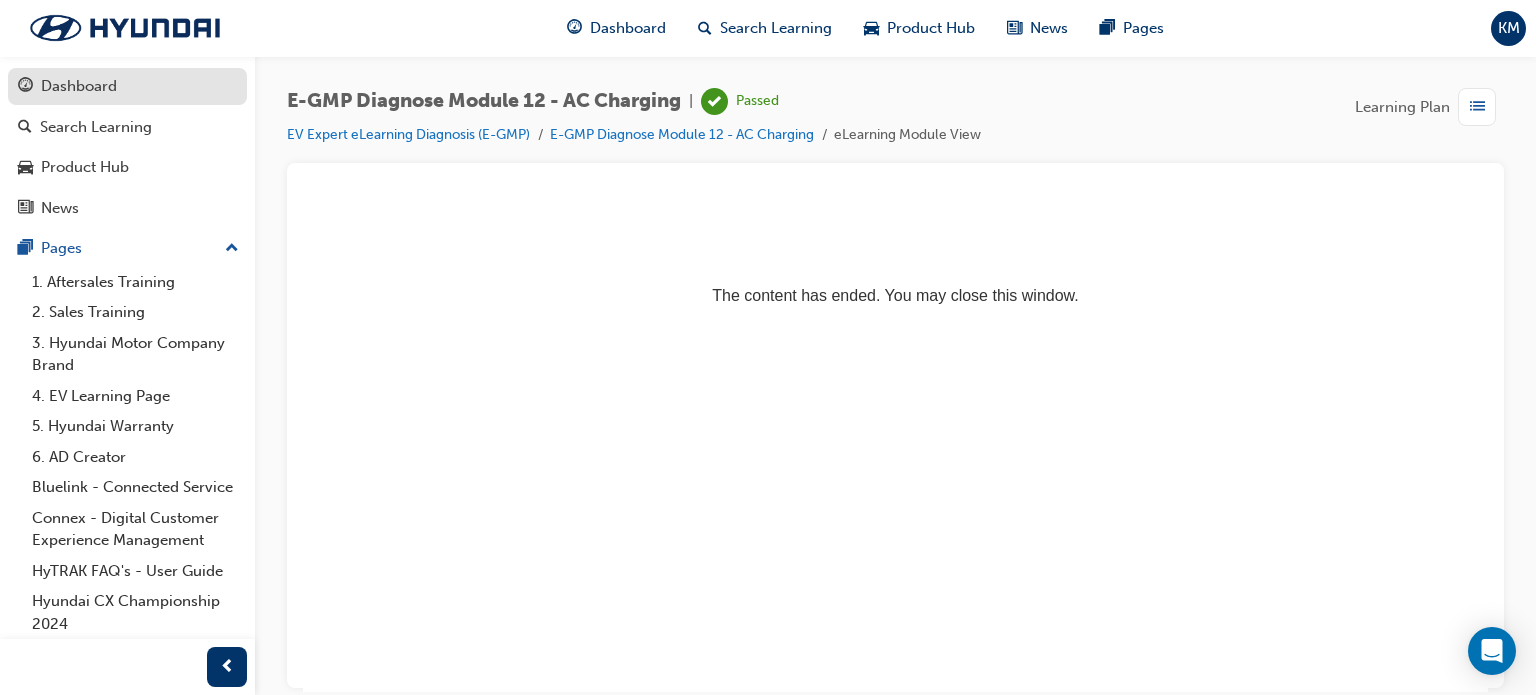 click on "Dashboard" at bounding box center (127, 86) 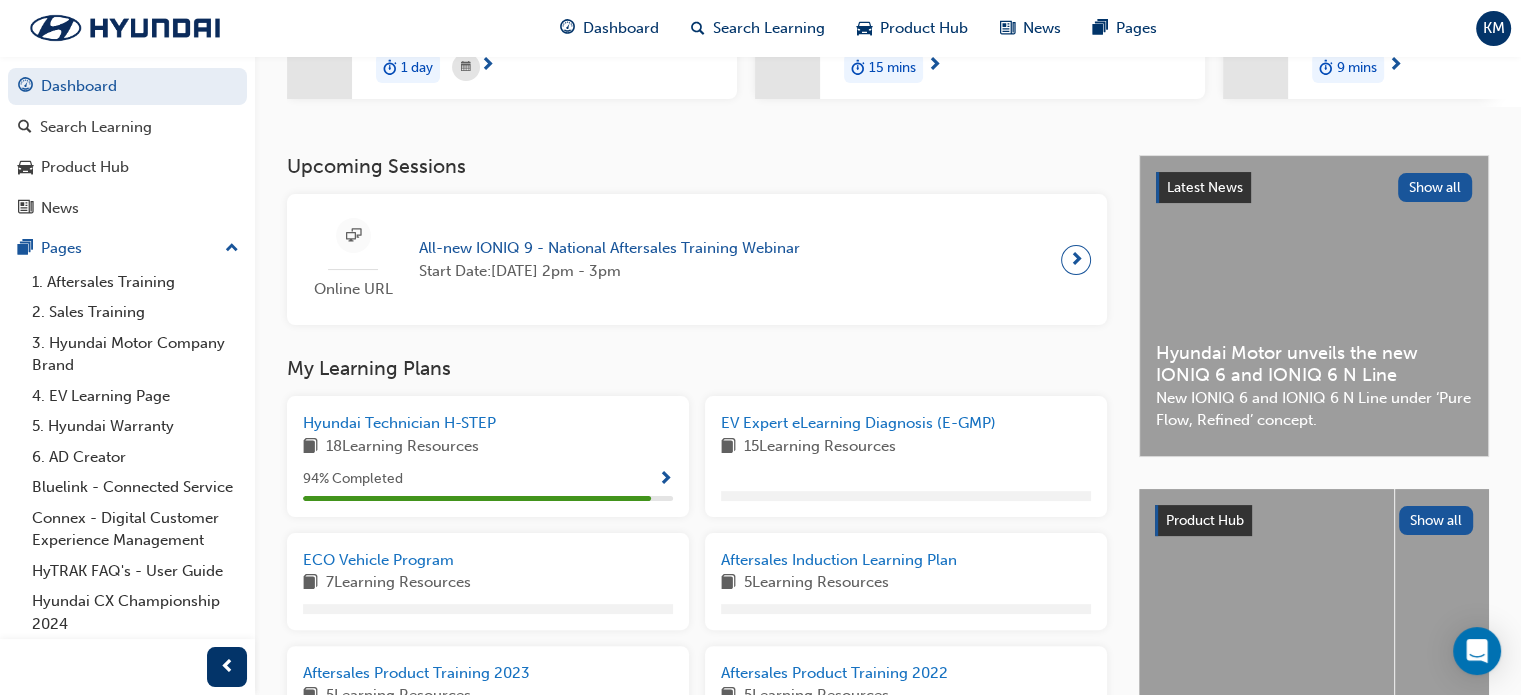 scroll, scrollTop: 356, scrollLeft: 0, axis: vertical 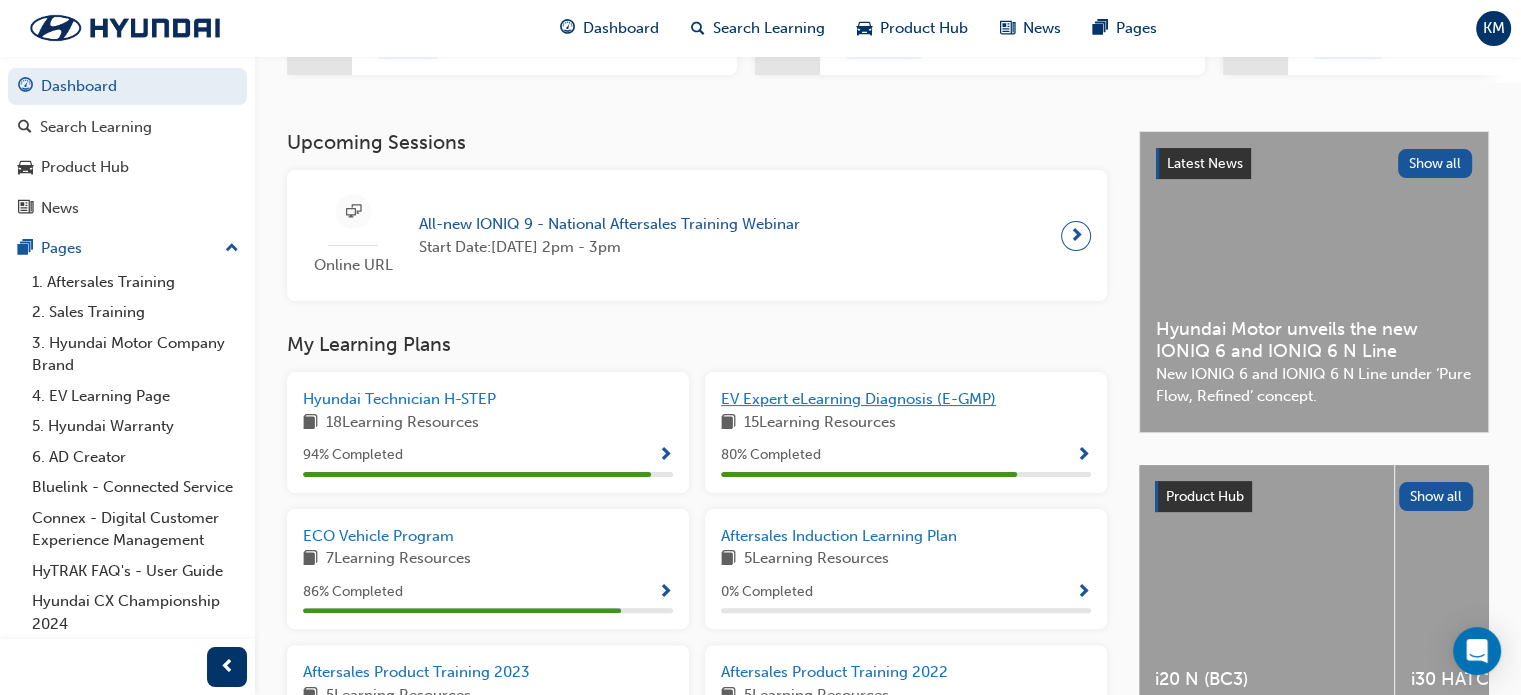 click on "EV Expert eLearning Diagnosis (E-GMP)" at bounding box center [906, 399] 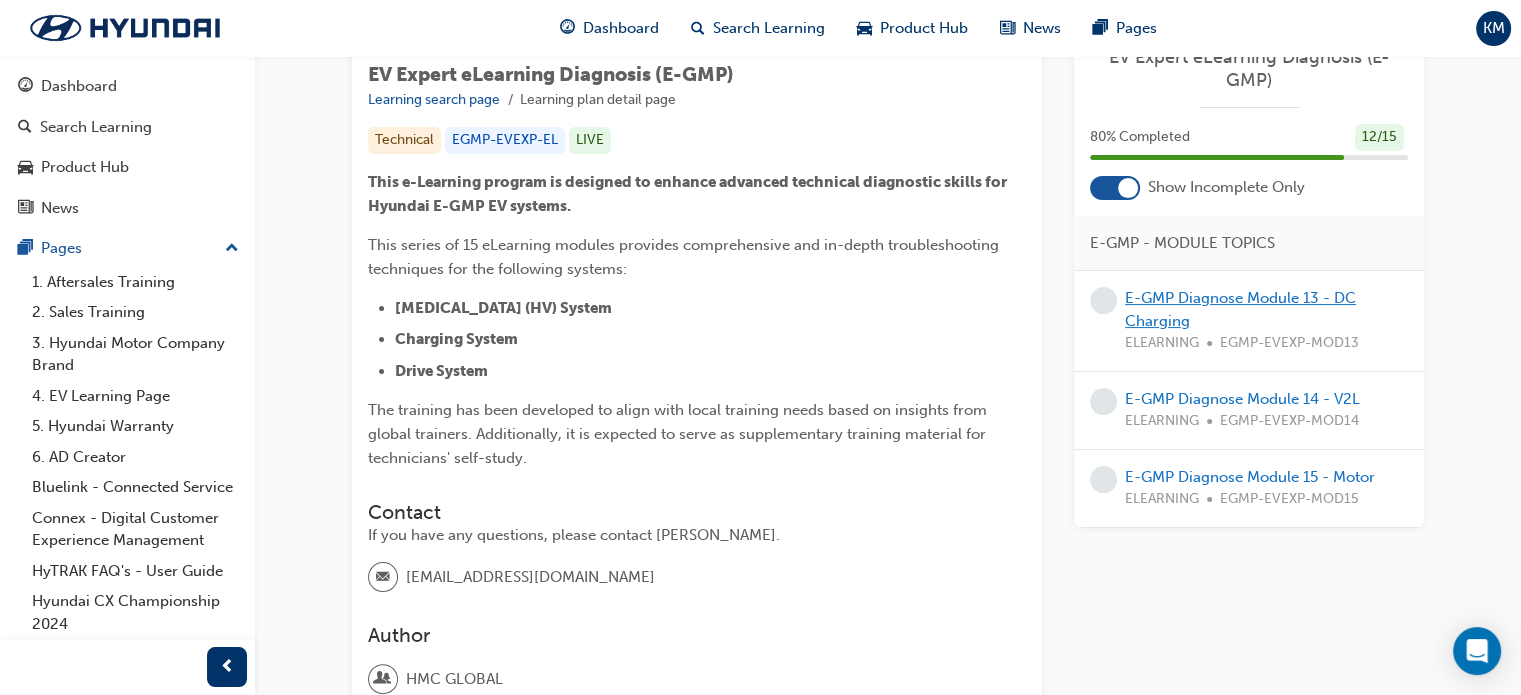 click on "E-GMP Diagnose Module 13 - DC Charging" at bounding box center [1240, 309] 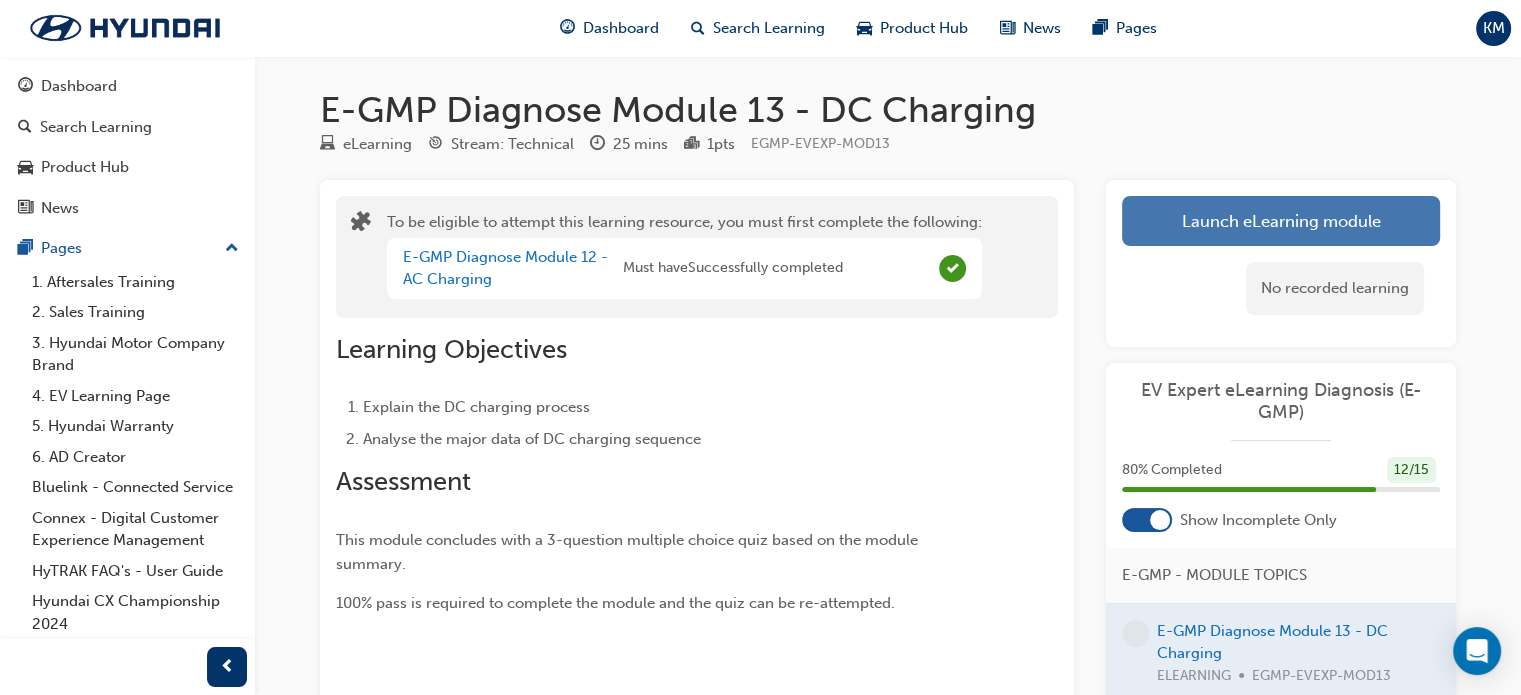 click on "Launch eLearning module" at bounding box center (1281, 221) 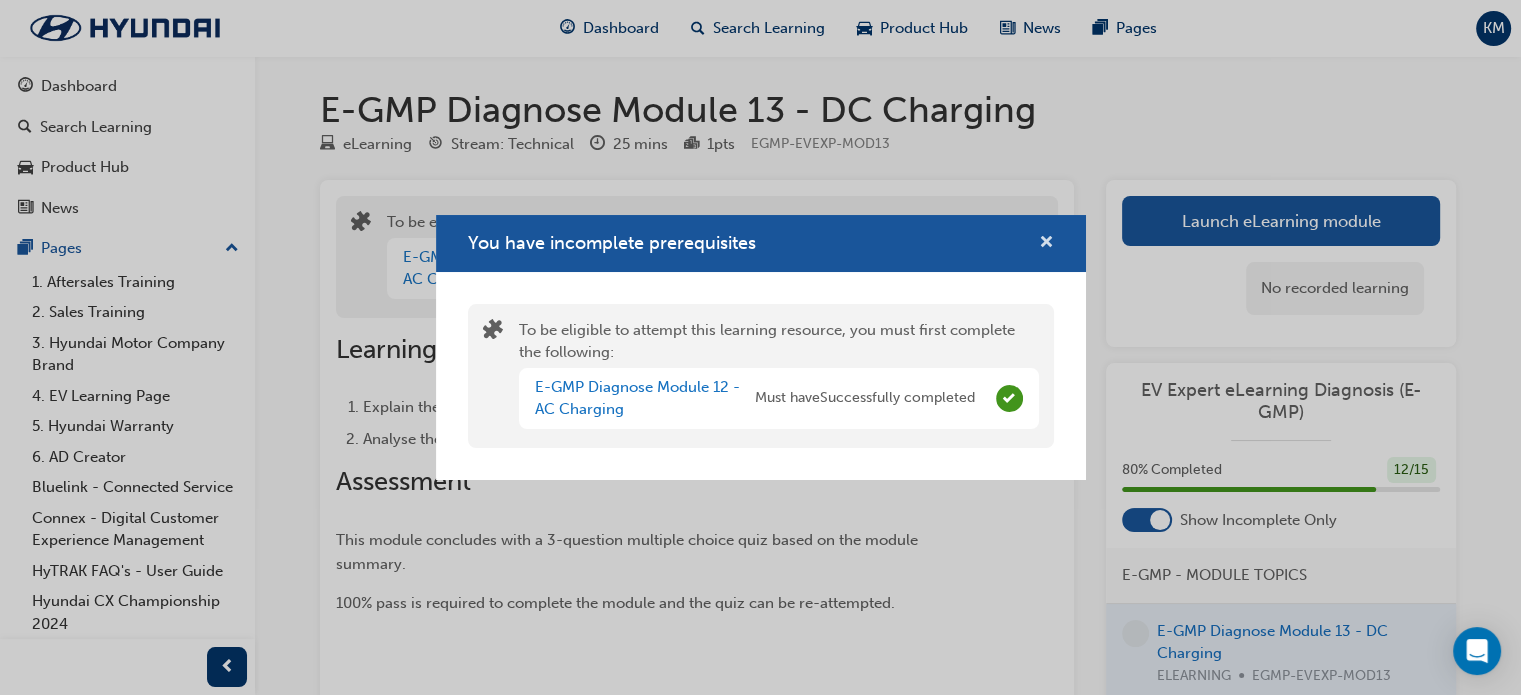 click at bounding box center [1046, 244] 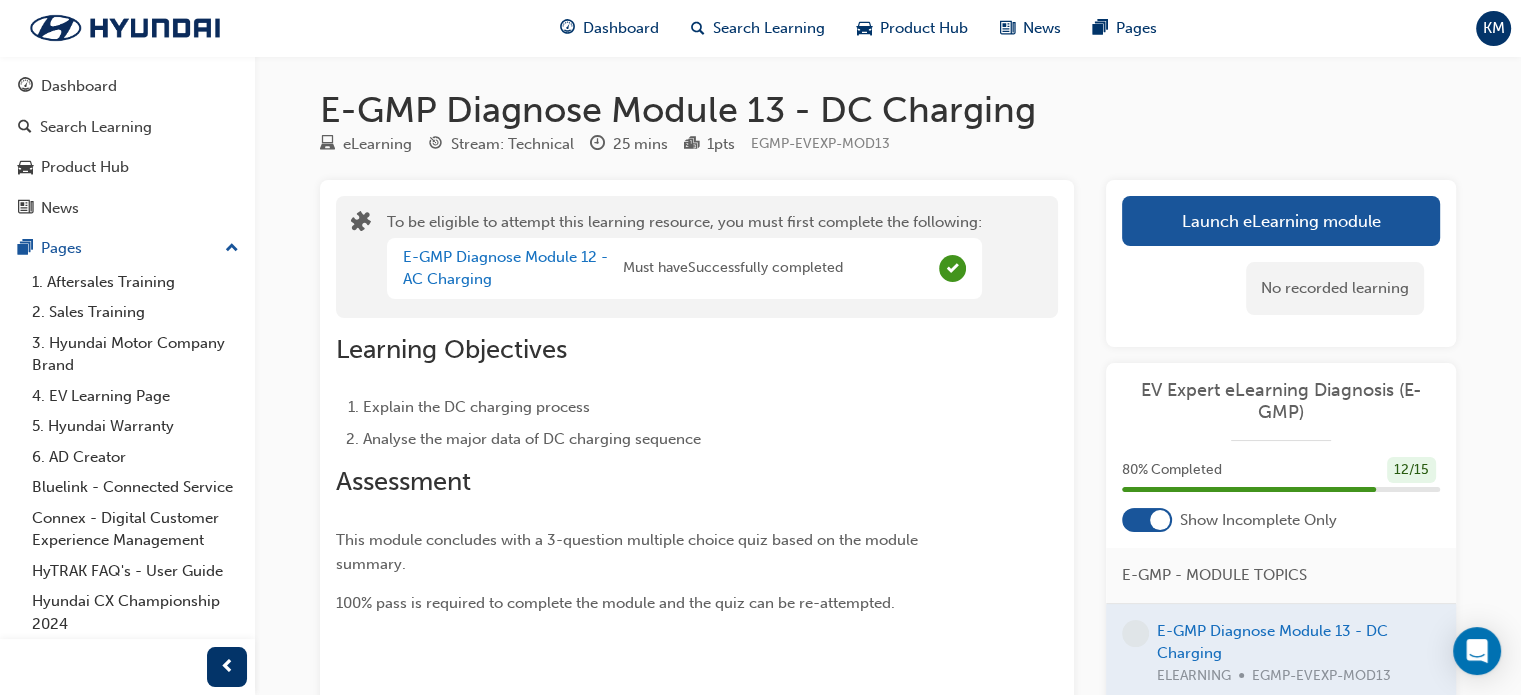 click at bounding box center (1281, 654) 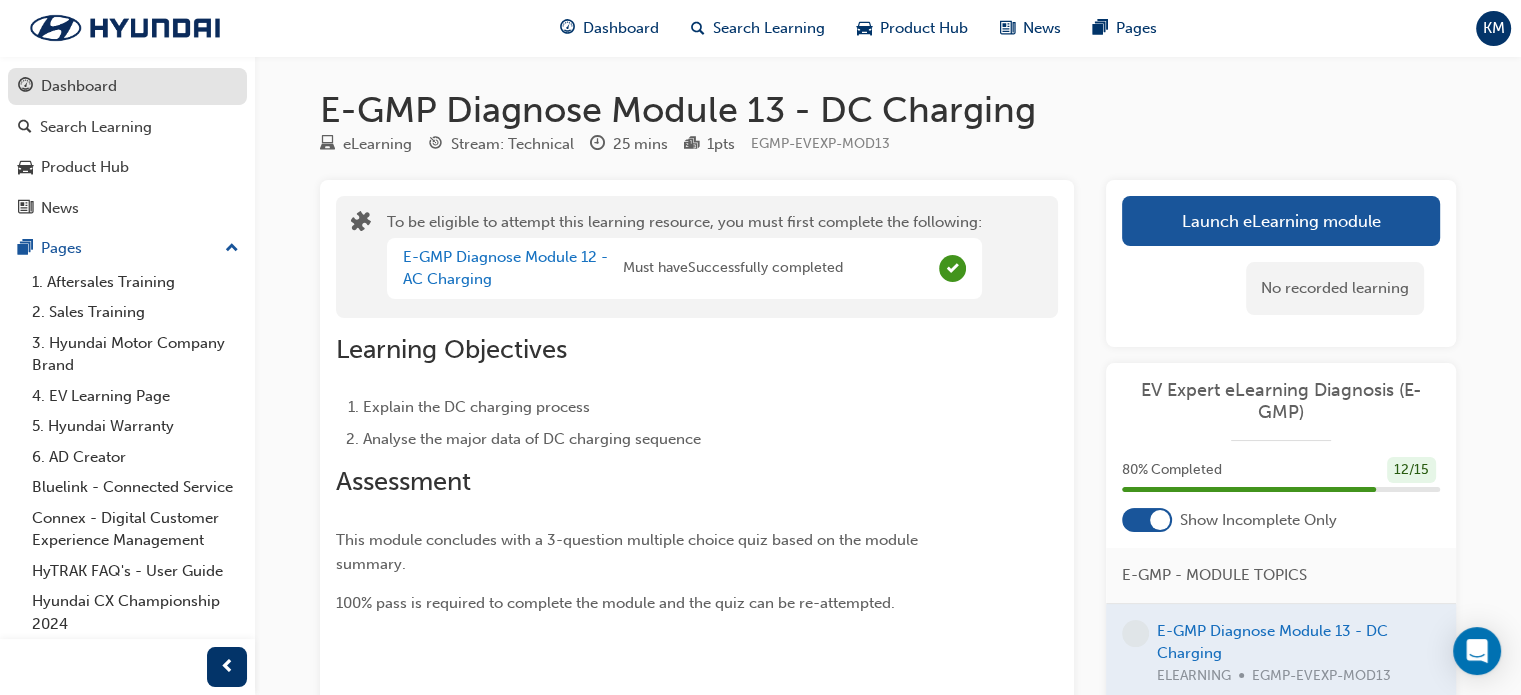 click on "Dashboard" at bounding box center (127, 86) 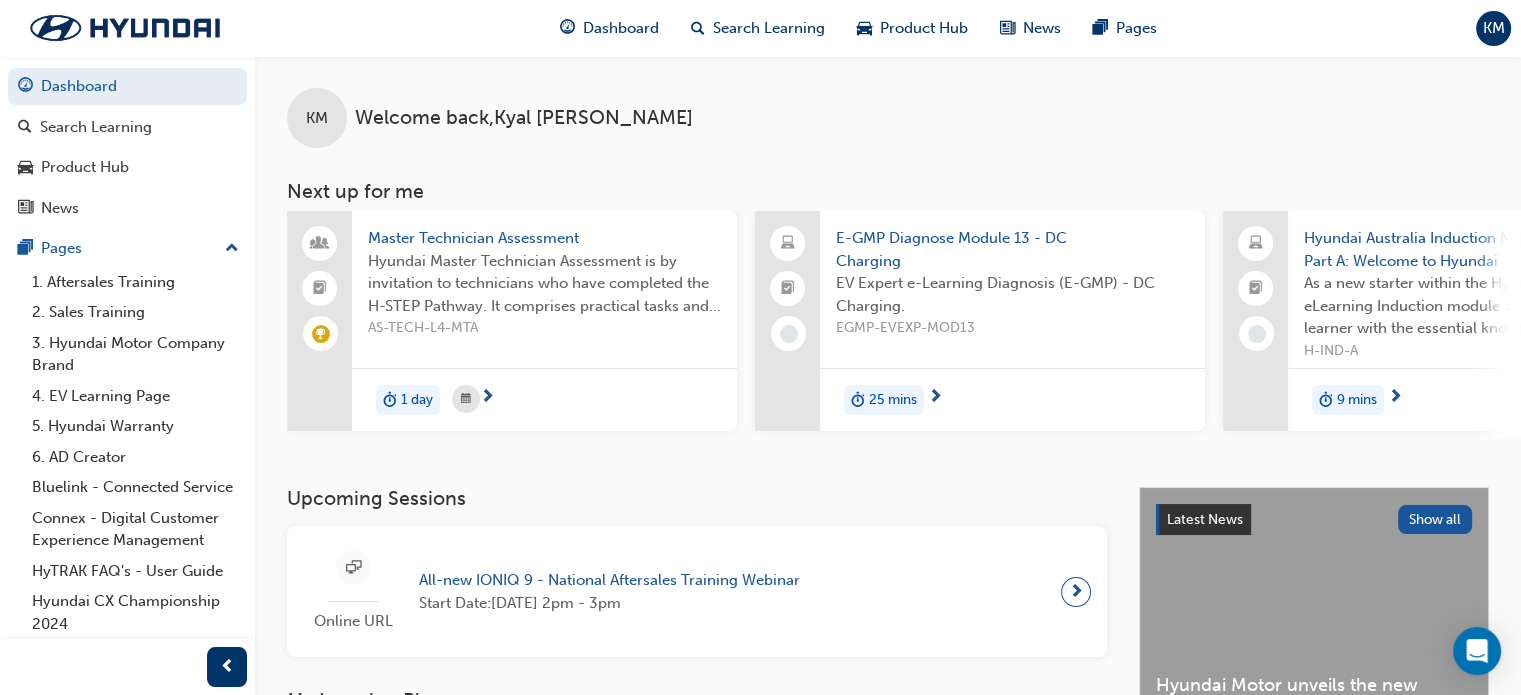 click on "E-GMP Diagnose Module 13 - DC Charging" at bounding box center (1012, 249) 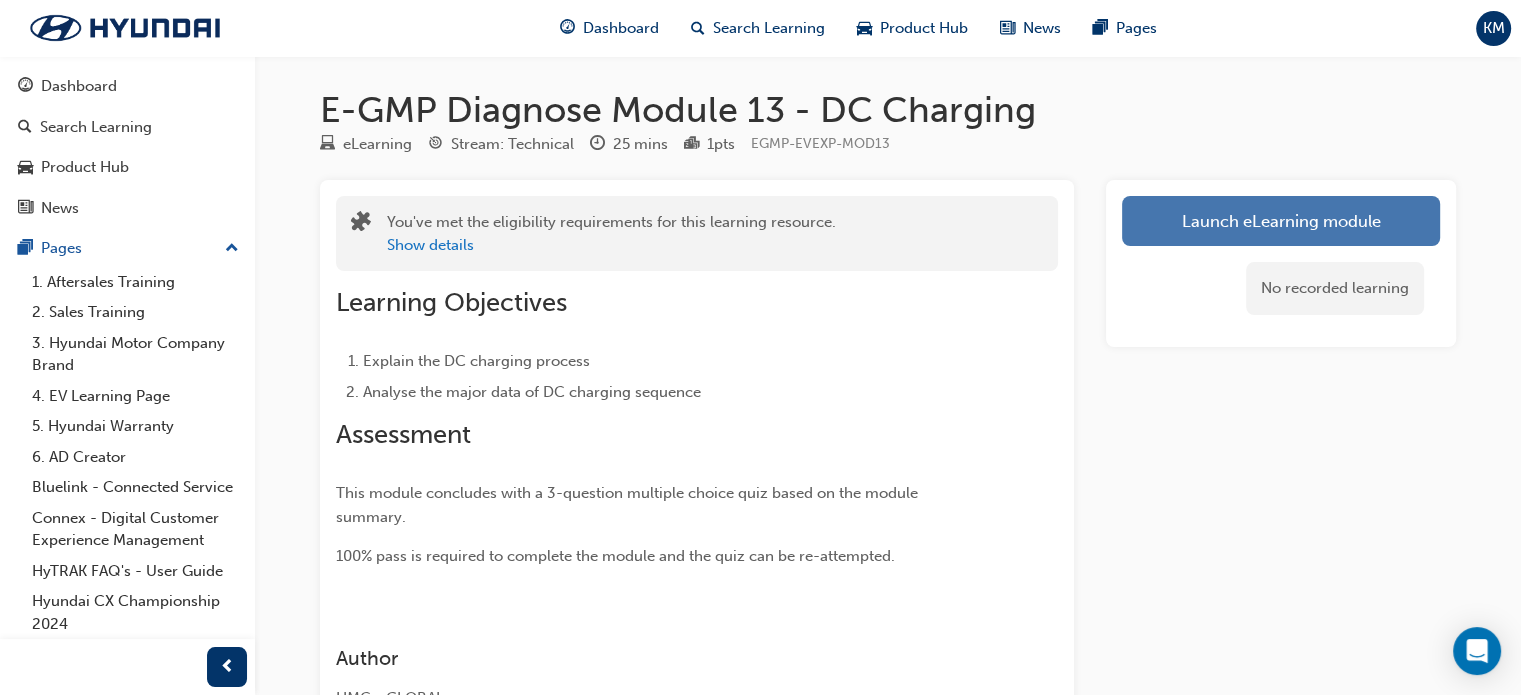 click on "Launch eLearning module" at bounding box center (1281, 221) 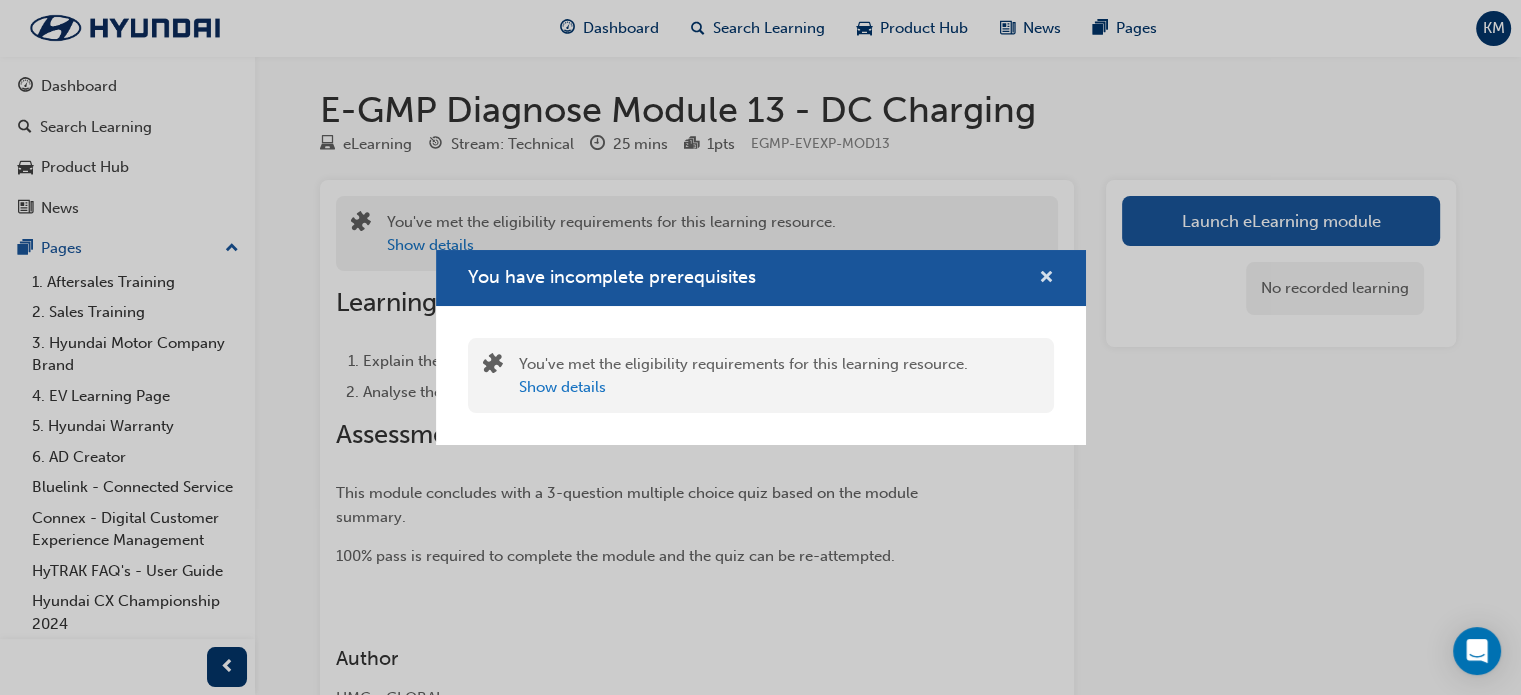 click at bounding box center [1046, 279] 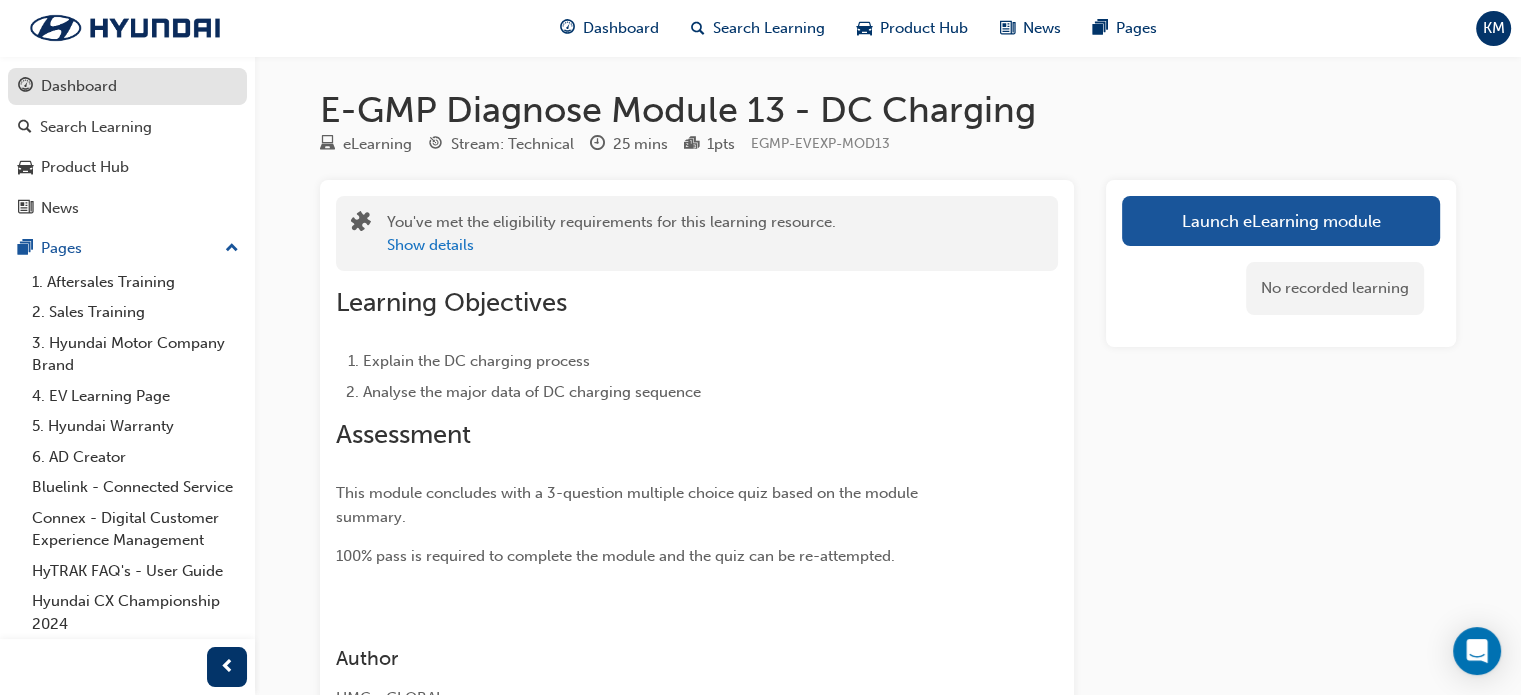 click on "Dashboard" at bounding box center [127, 86] 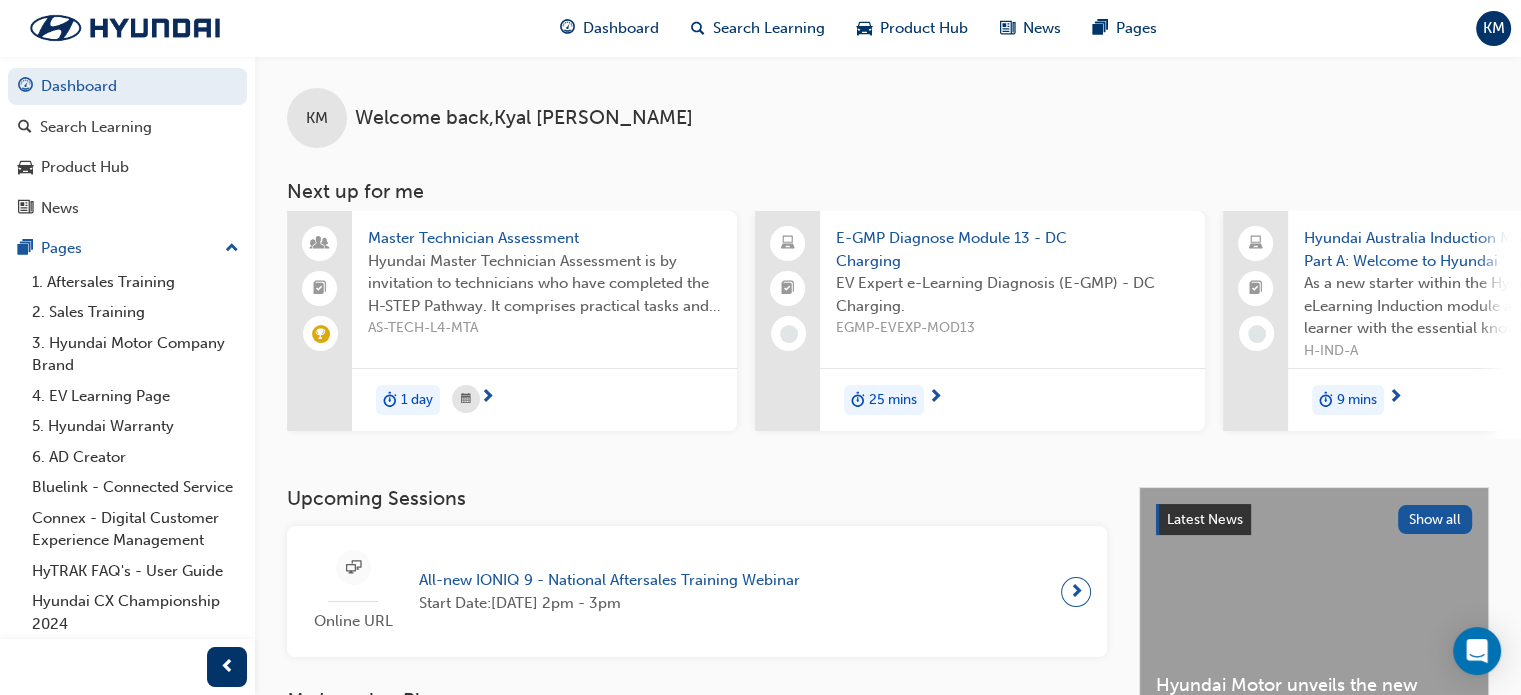 click on "E-GMP Diagnose Module 13 - DC Charging" at bounding box center (1012, 249) 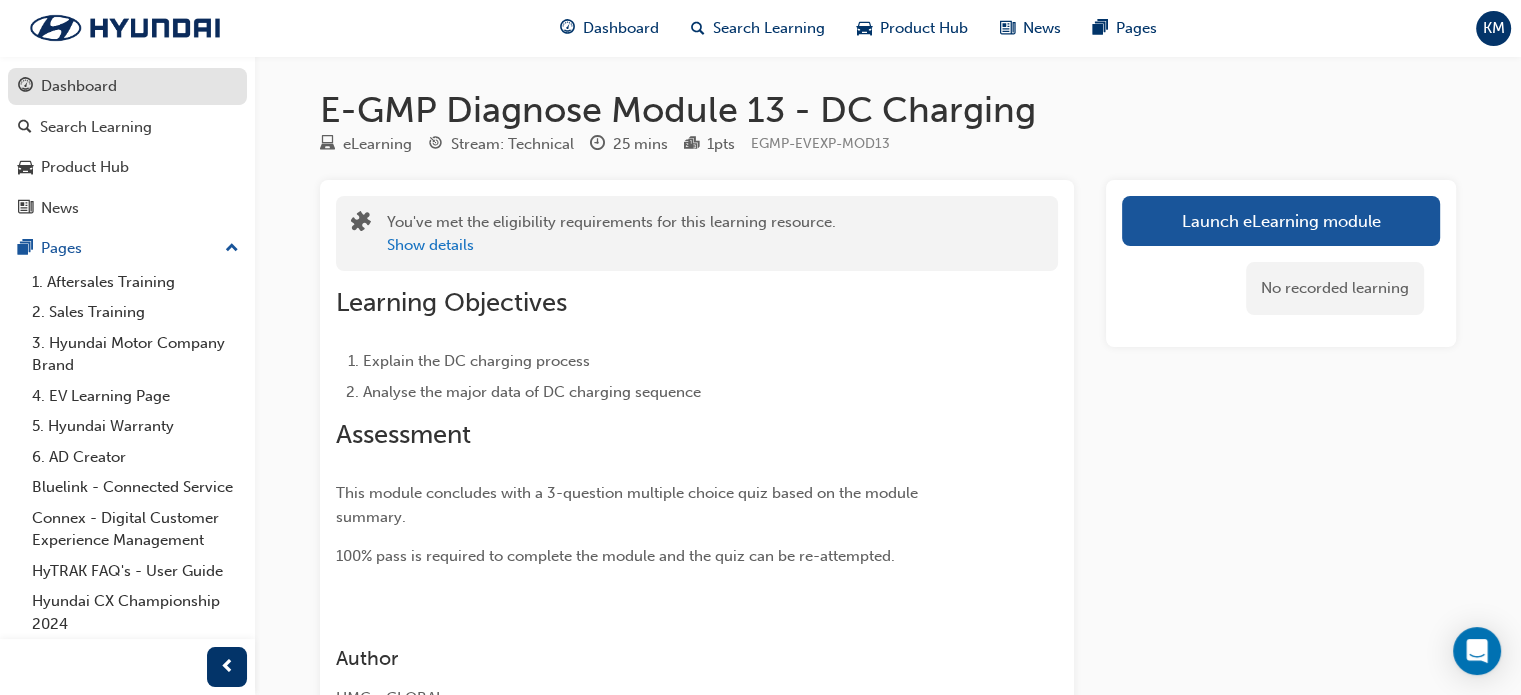click on "Dashboard" at bounding box center (127, 86) 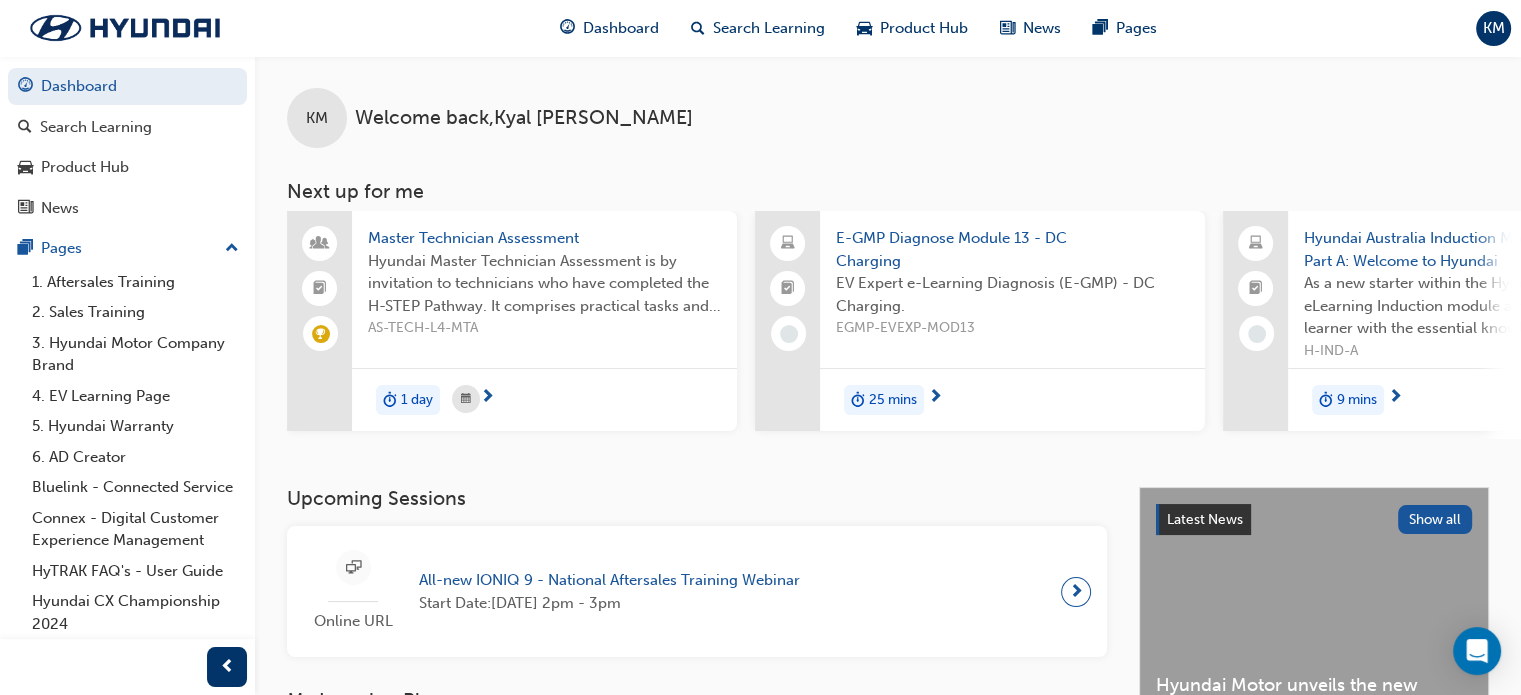 click on "E-GMP Diagnose Module 13 - DC Charging" at bounding box center [1012, 249] 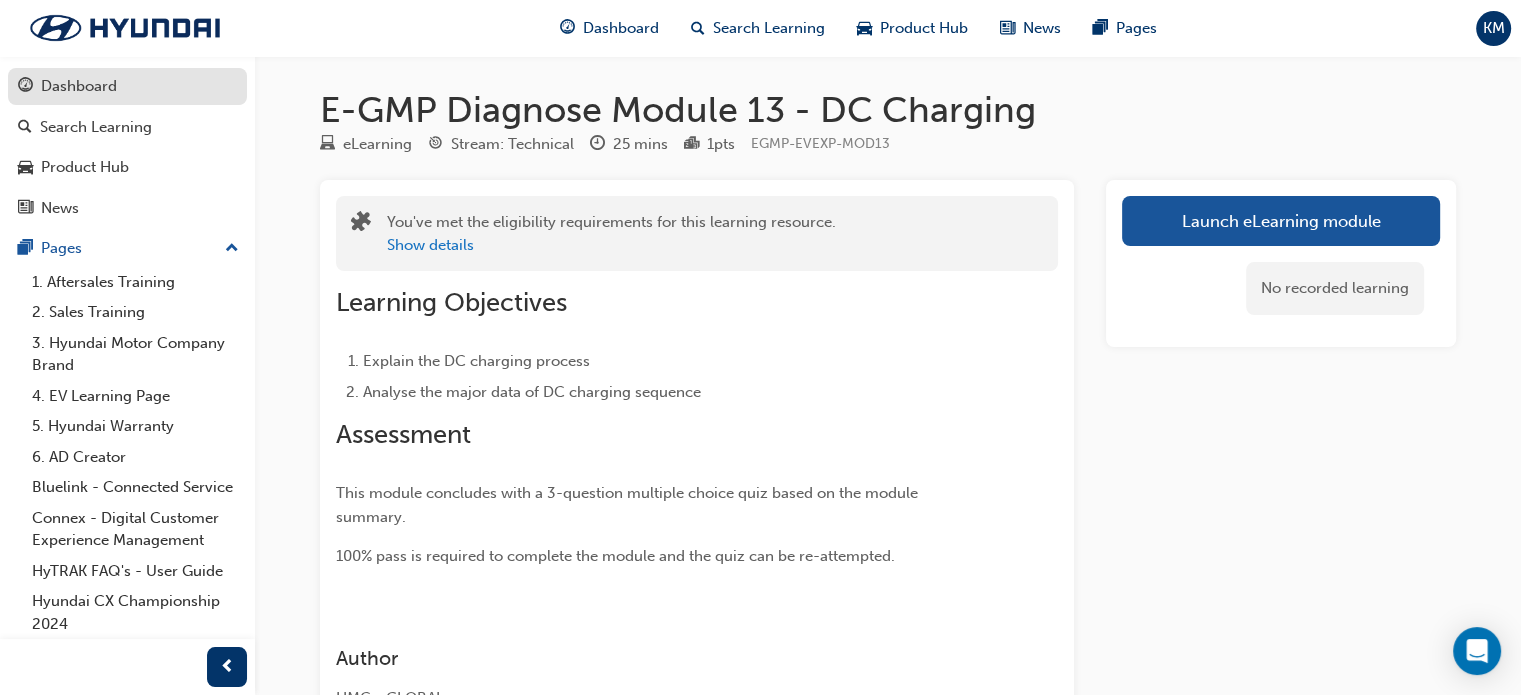 click on "Dashboard" at bounding box center [79, 86] 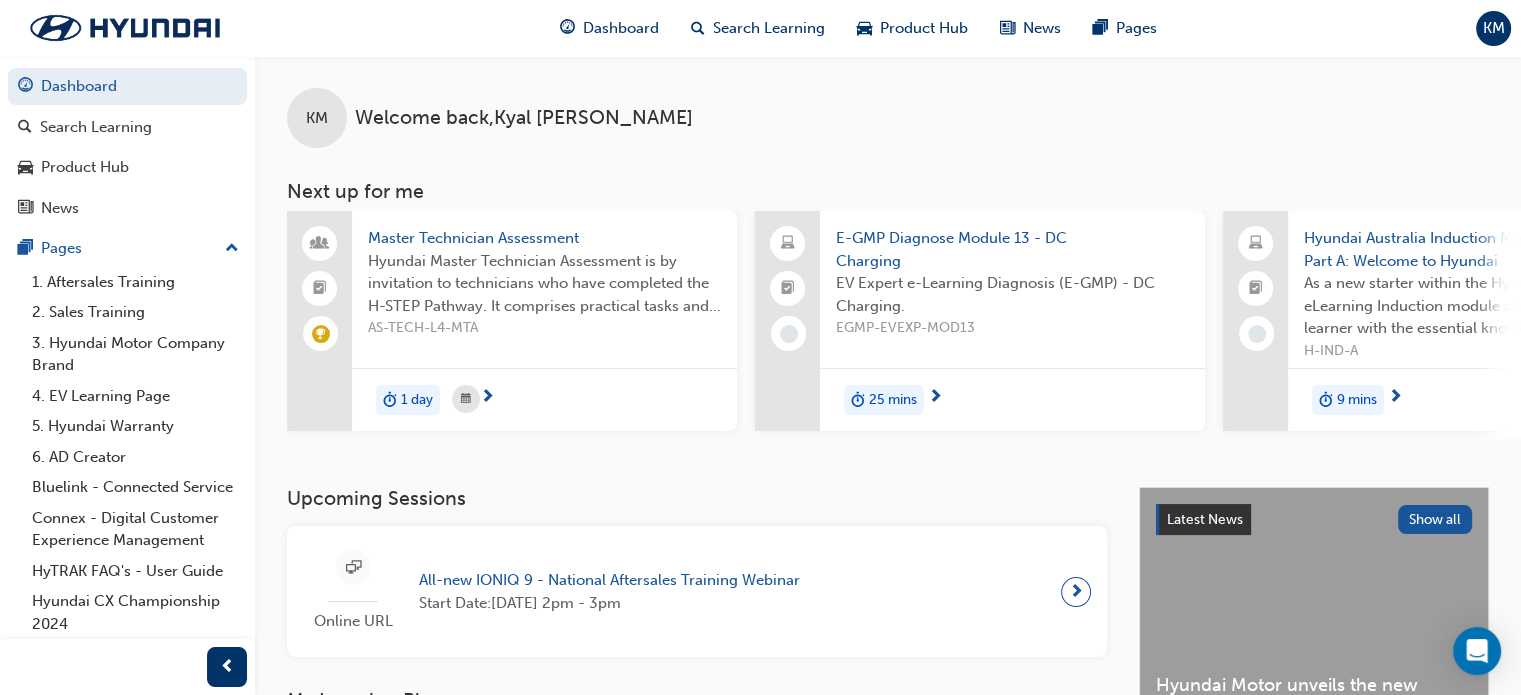 click on "E-GMP Diagnose Module 13 - DC Charging" at bounding box center [1012, 249] 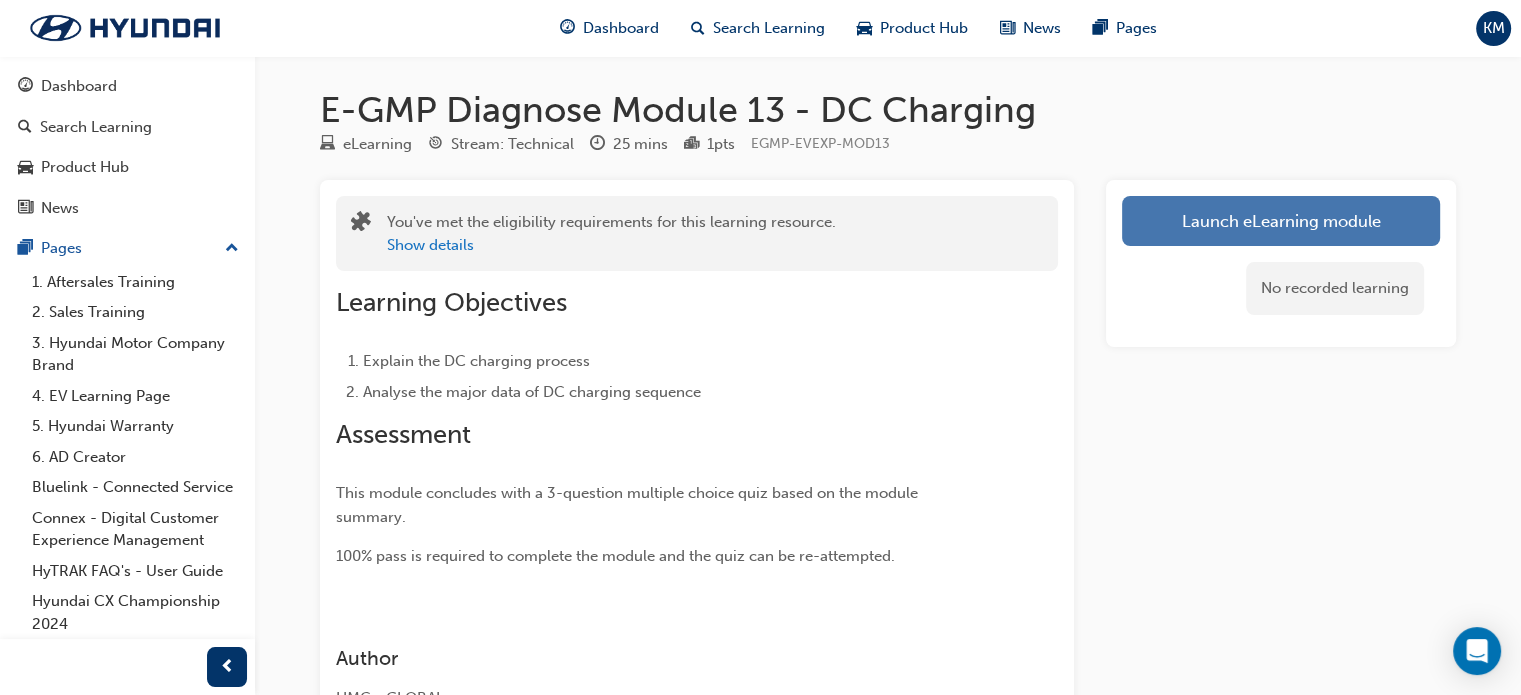 click on "Launch eLearning module" at bounding box center (1281, 221) 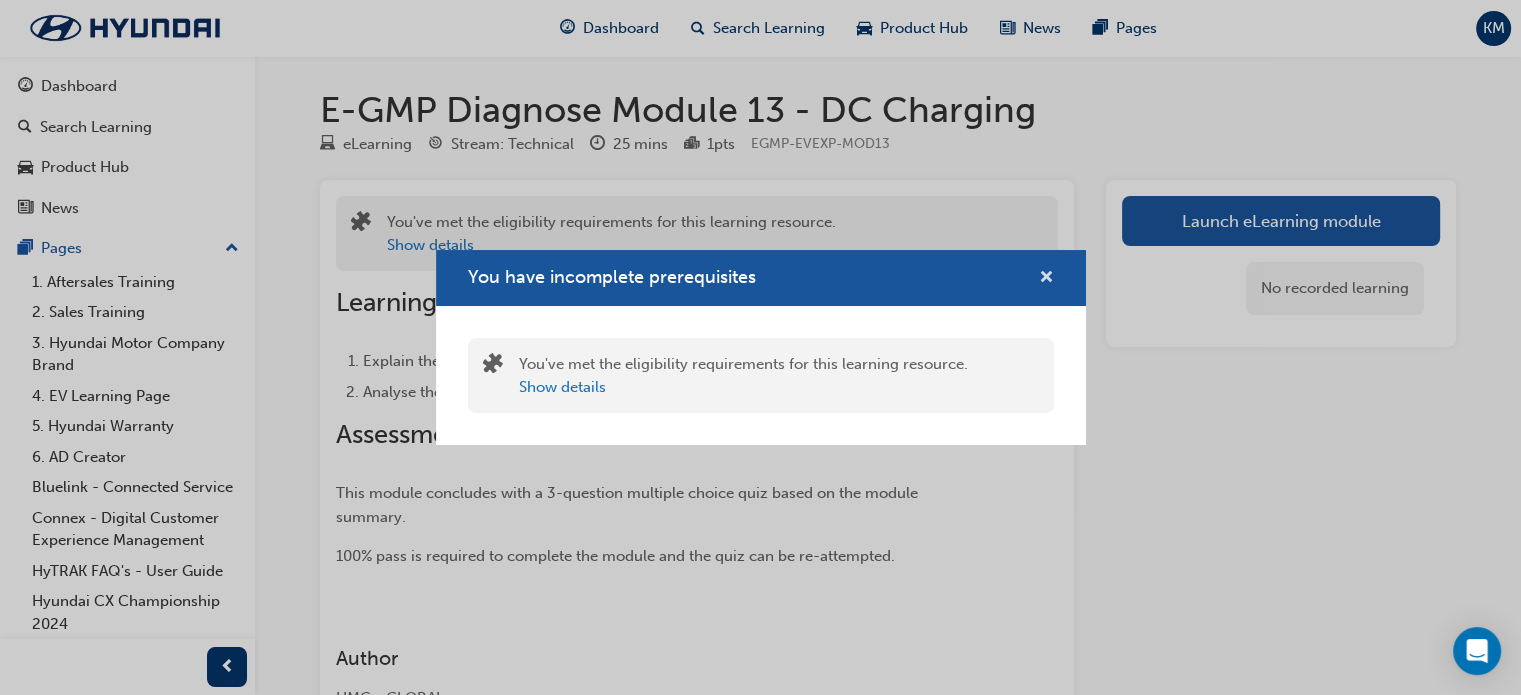 click at bounding box center (1046, 279) 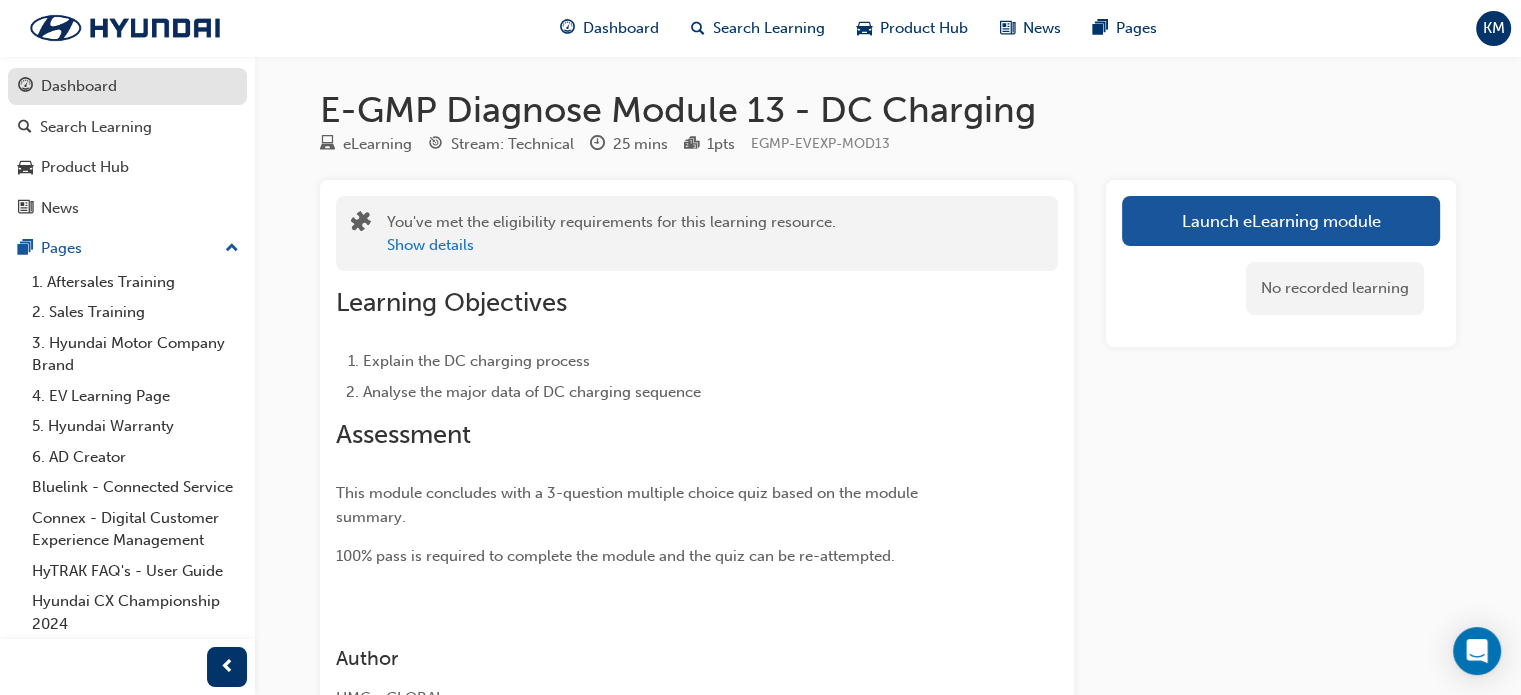 click on "Dashboard" at bounding box center (127, 86) 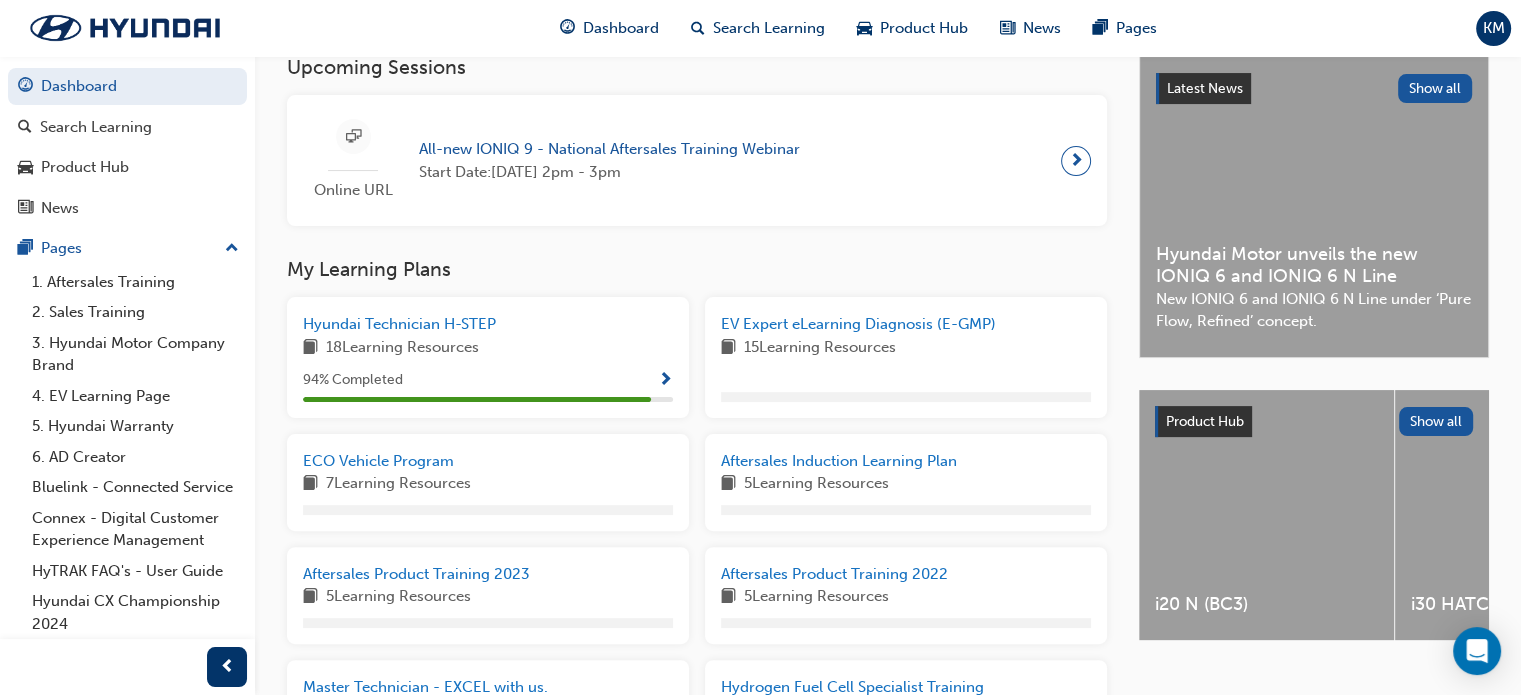 scroll, scrollTop: 456, scrollLeft: 0, axis: vertical 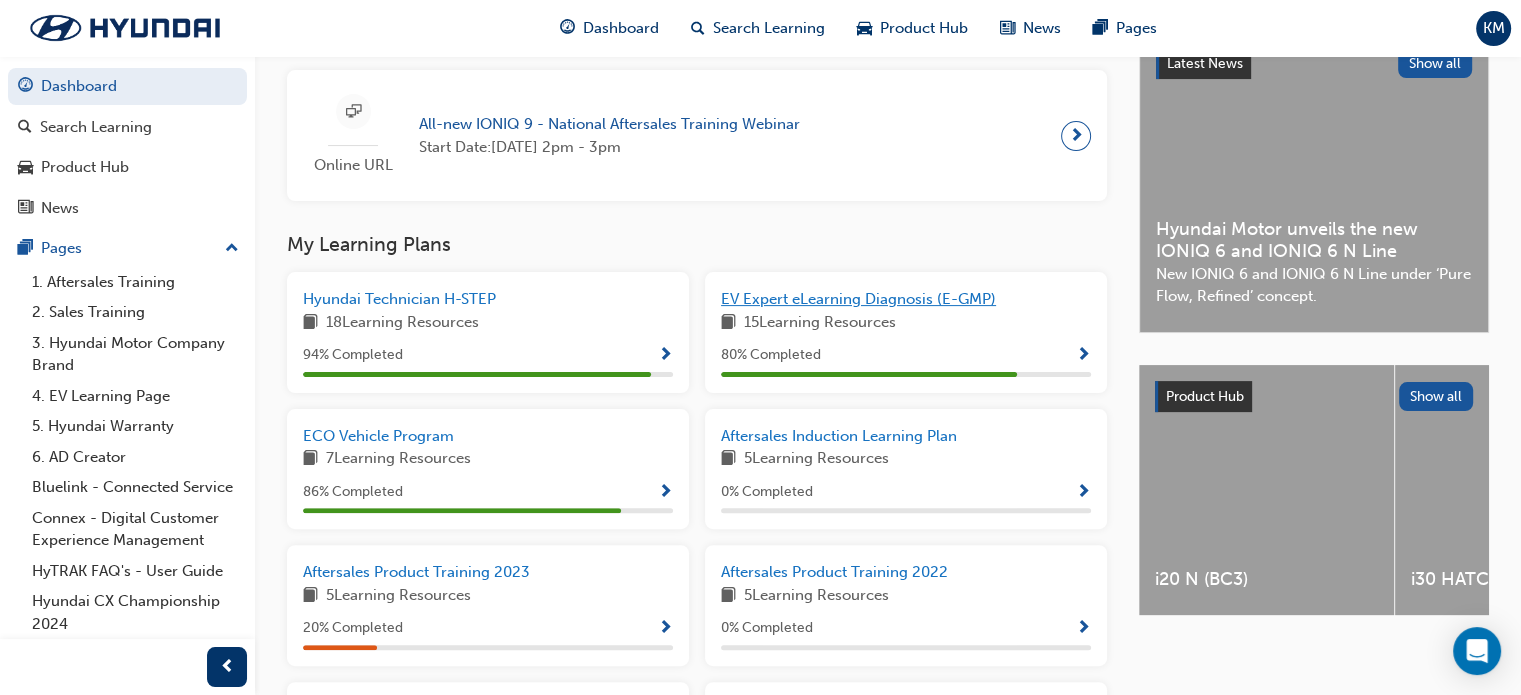 click on "EV Expert eLearning Diagnosis (E-GMP)" at bounding box center [906, 299] 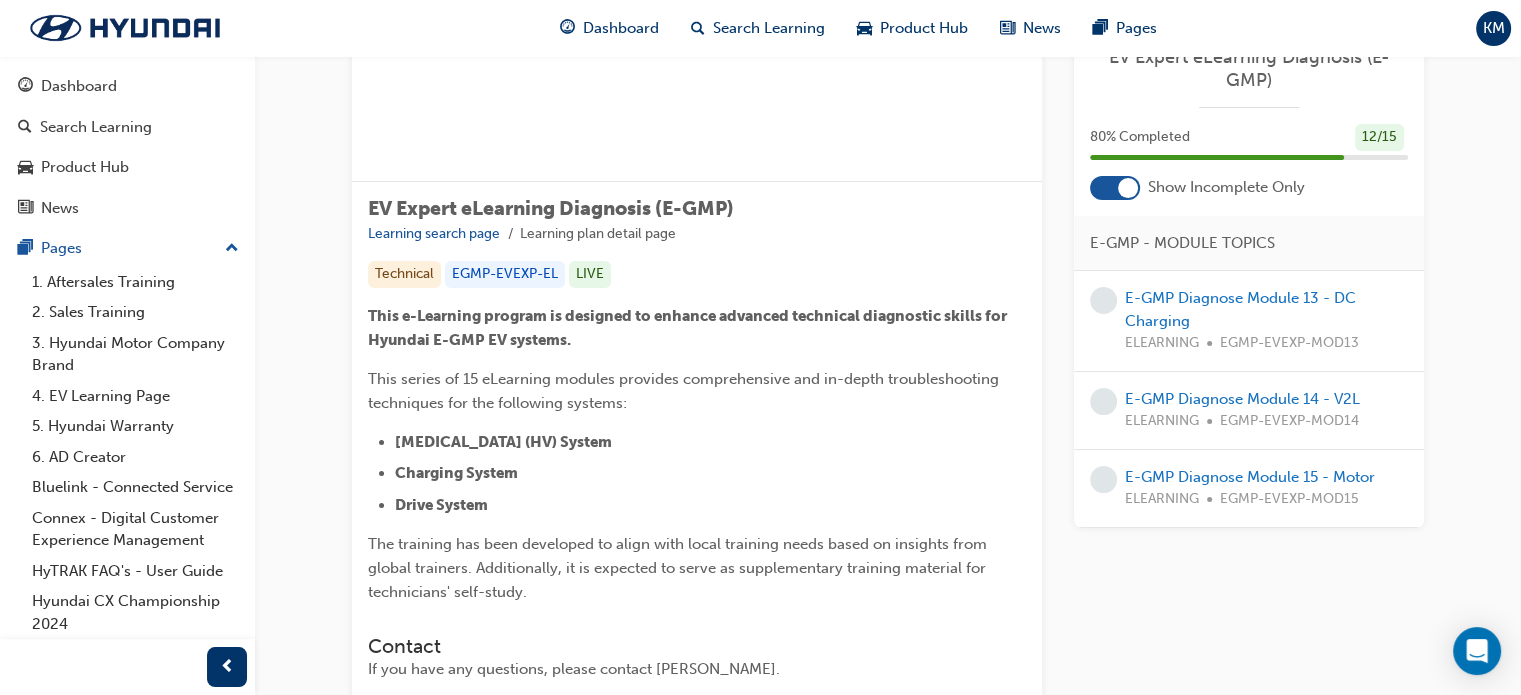 scroll, scrollTop: 220, scrollLeft: 0, axis: vertical 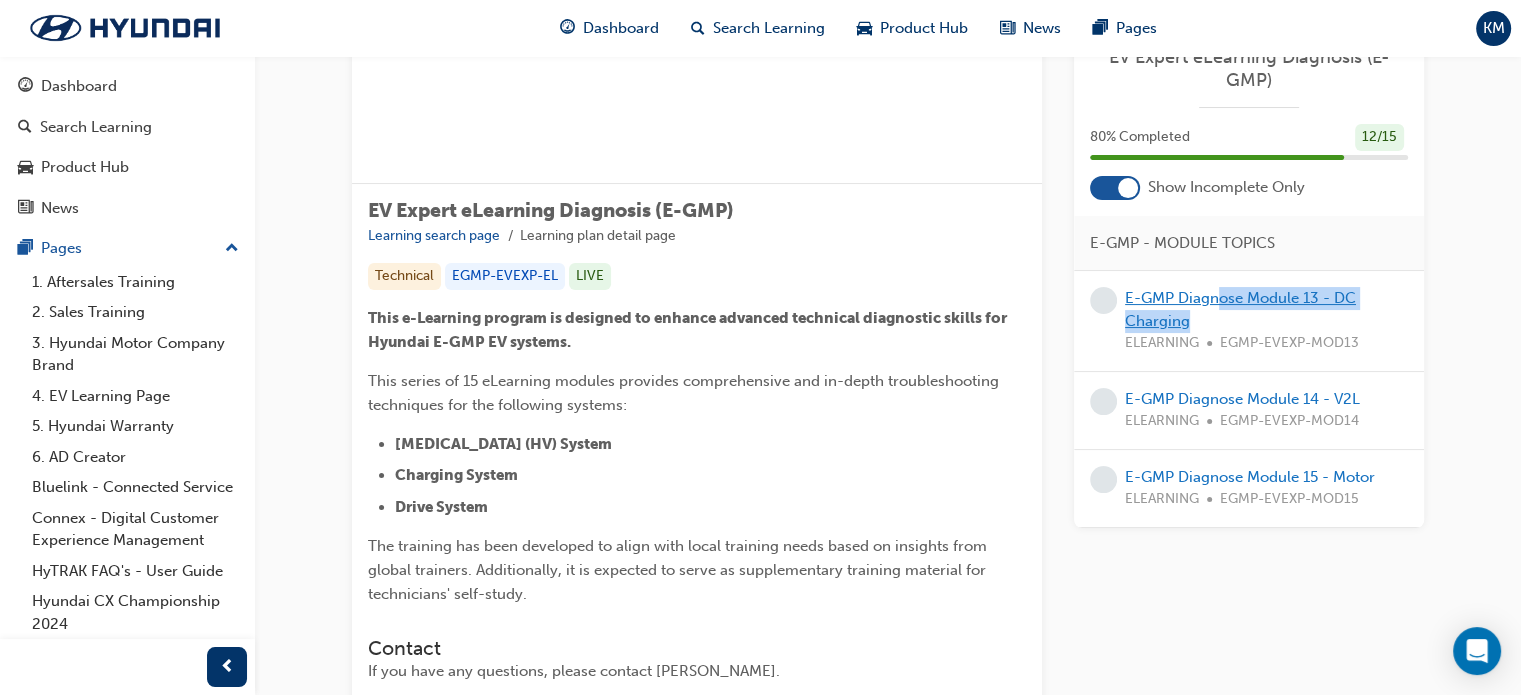 drag, startPoint x: 1230, startPoint y: 312, endPoint x: 1221, endPoint y: 291, distance: 22.847319 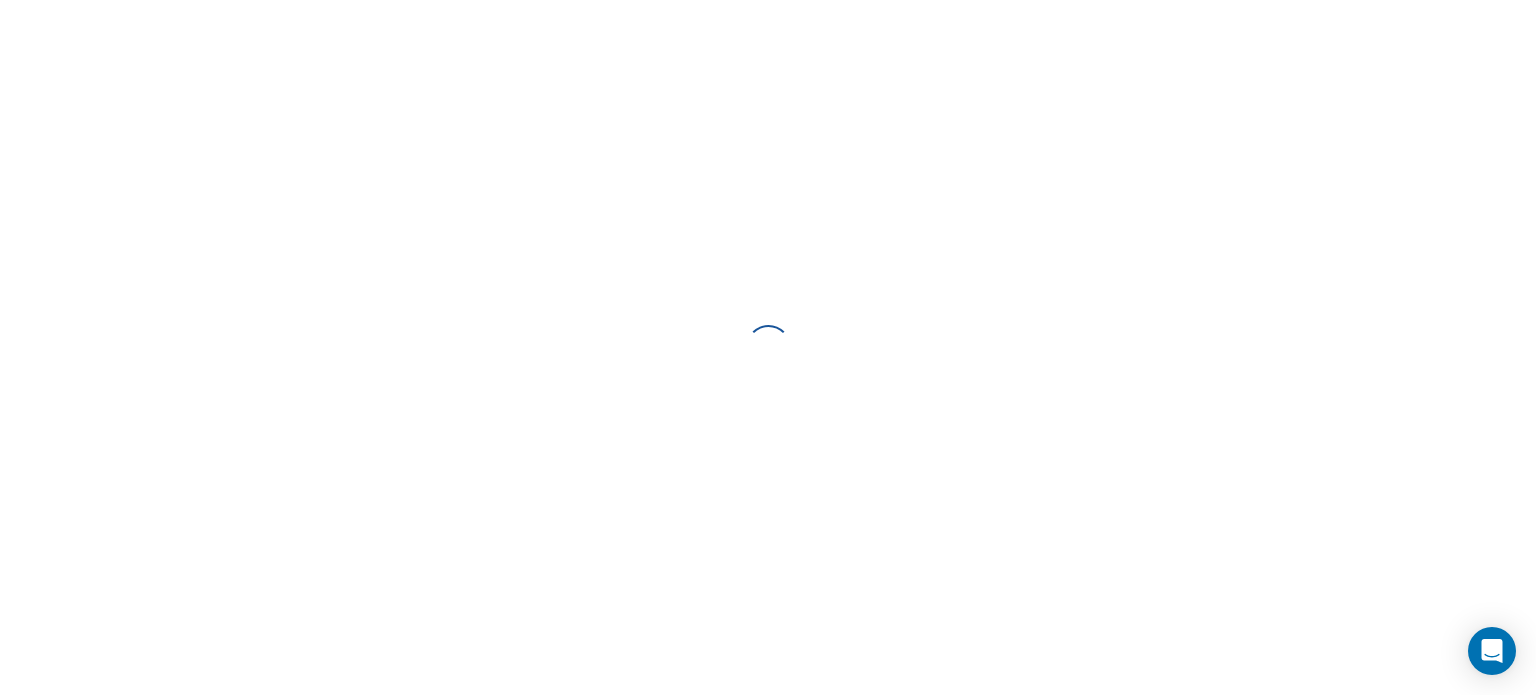 scroll, scrollTop: 0, scrollLeft: 0, axis: both 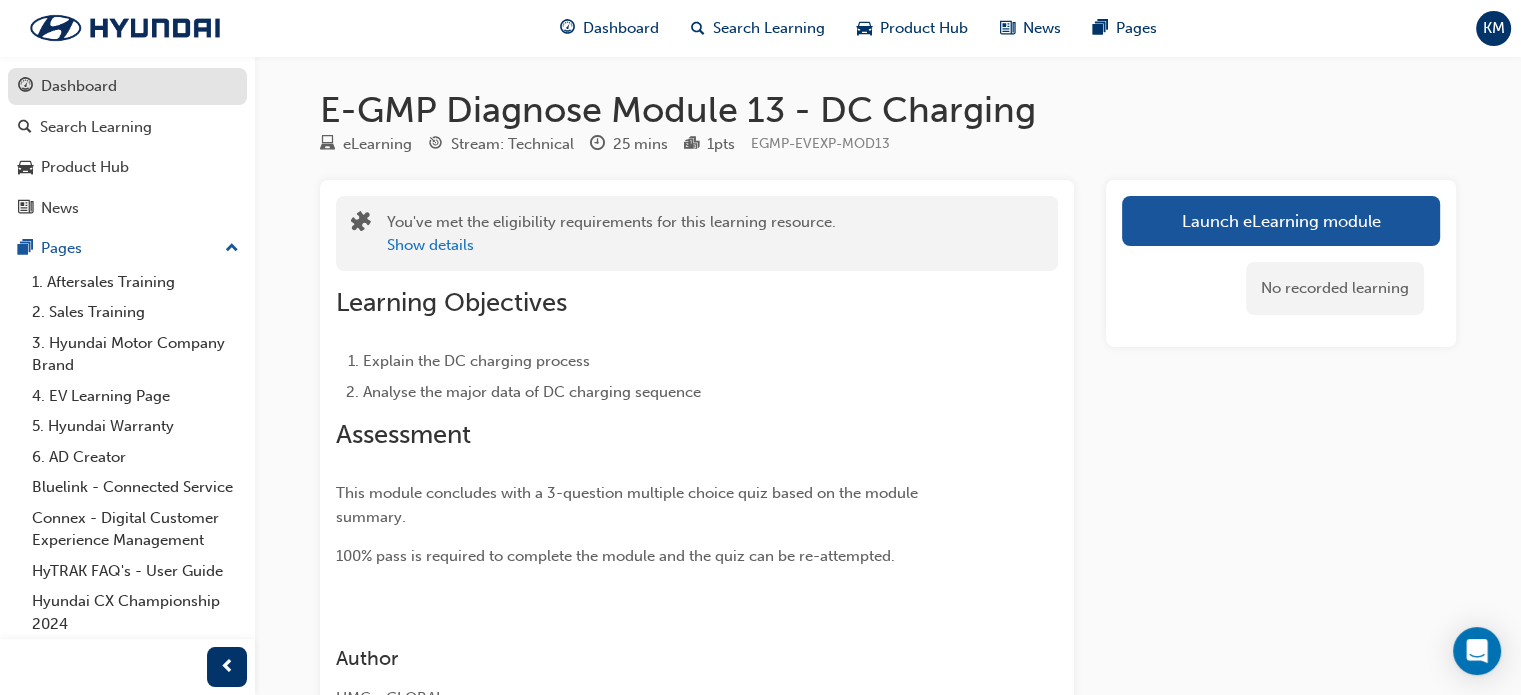 click on "Dashboard" at bounding box center (127, 86) 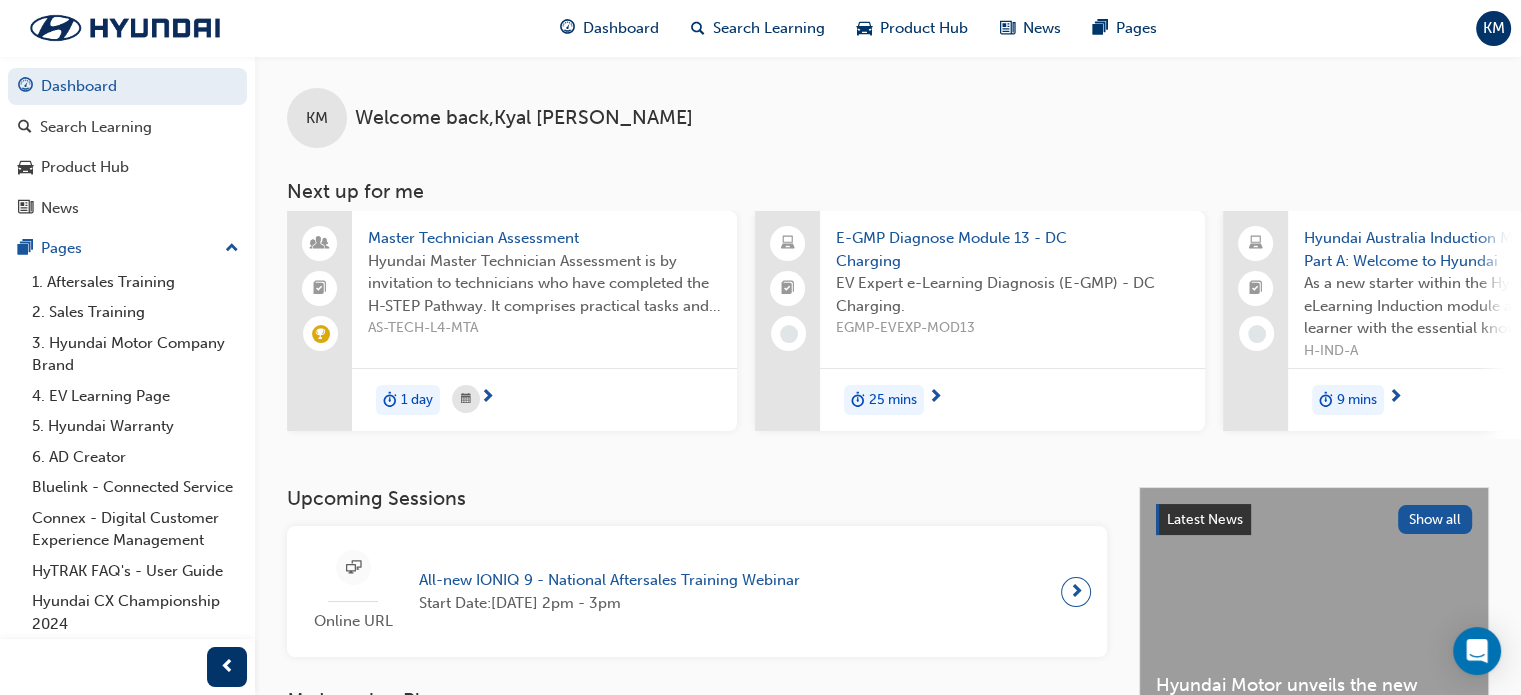 click on "E-GMP Diagnose Module 13 - DC Charging EV Expert e-Learning Diagnosis (E-GMP) - DC Charging. EGMP-EVEXP-MOD13" at bounding box center [1012, 289] 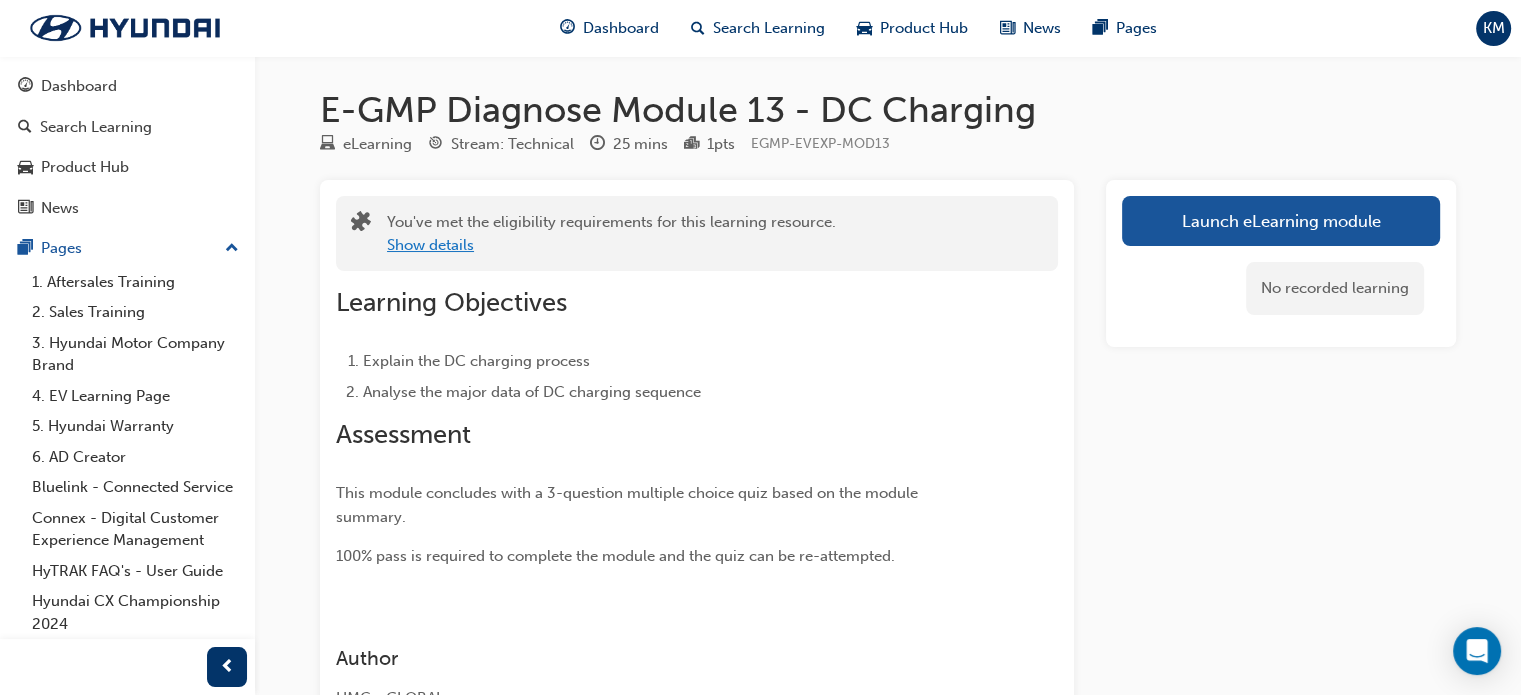click on "Show details" at bounding box center (430, 245) 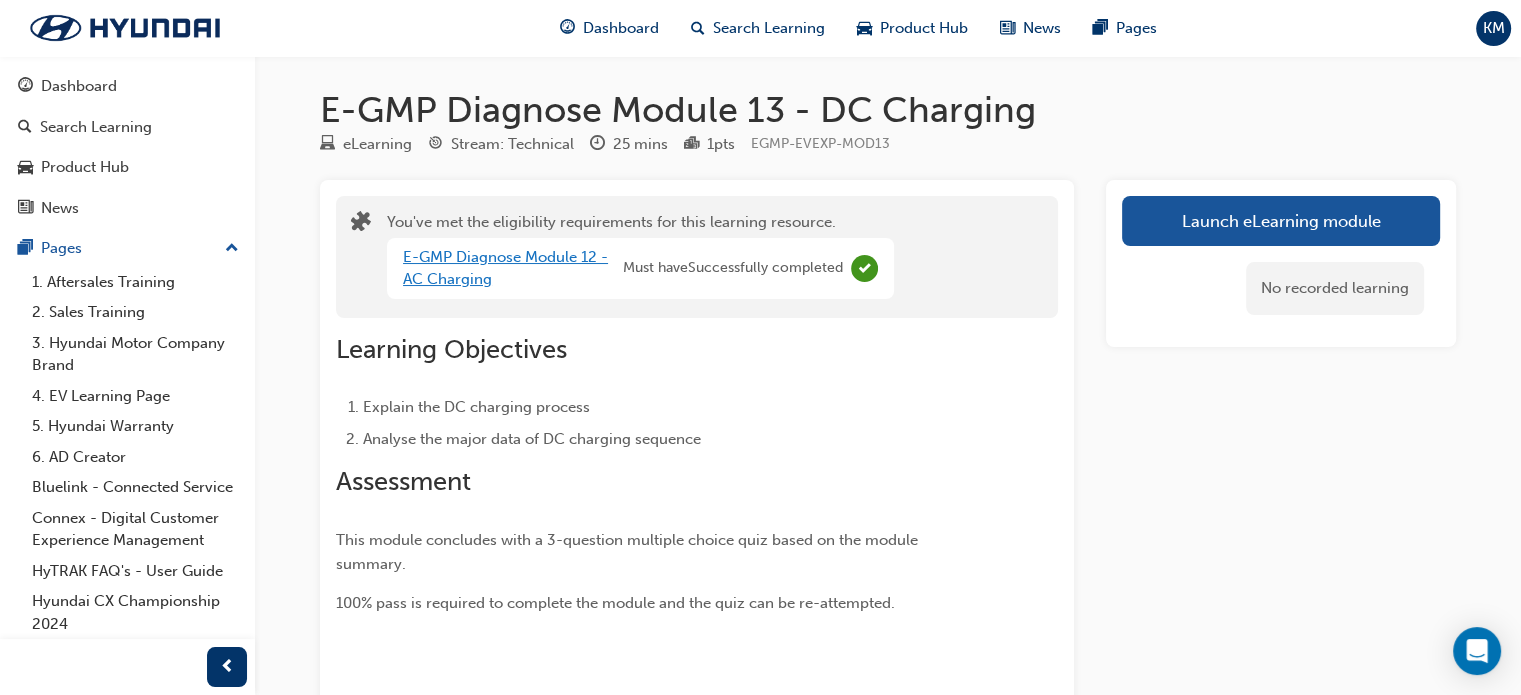 click on "E-GMP Diagnose Module 12 - AC Charging" at bounding box center [505, 268] 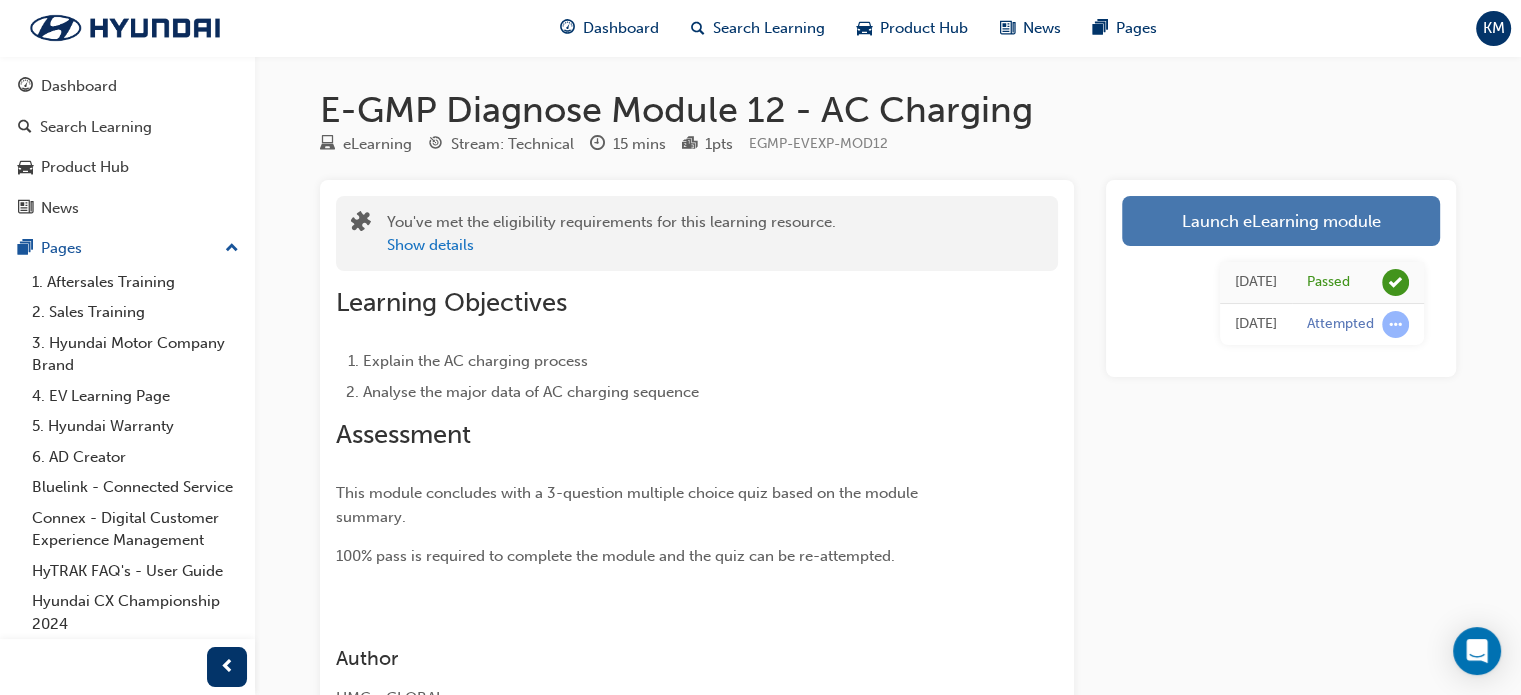click on "Launch eLearning module" at bounding box center (1281, 221) 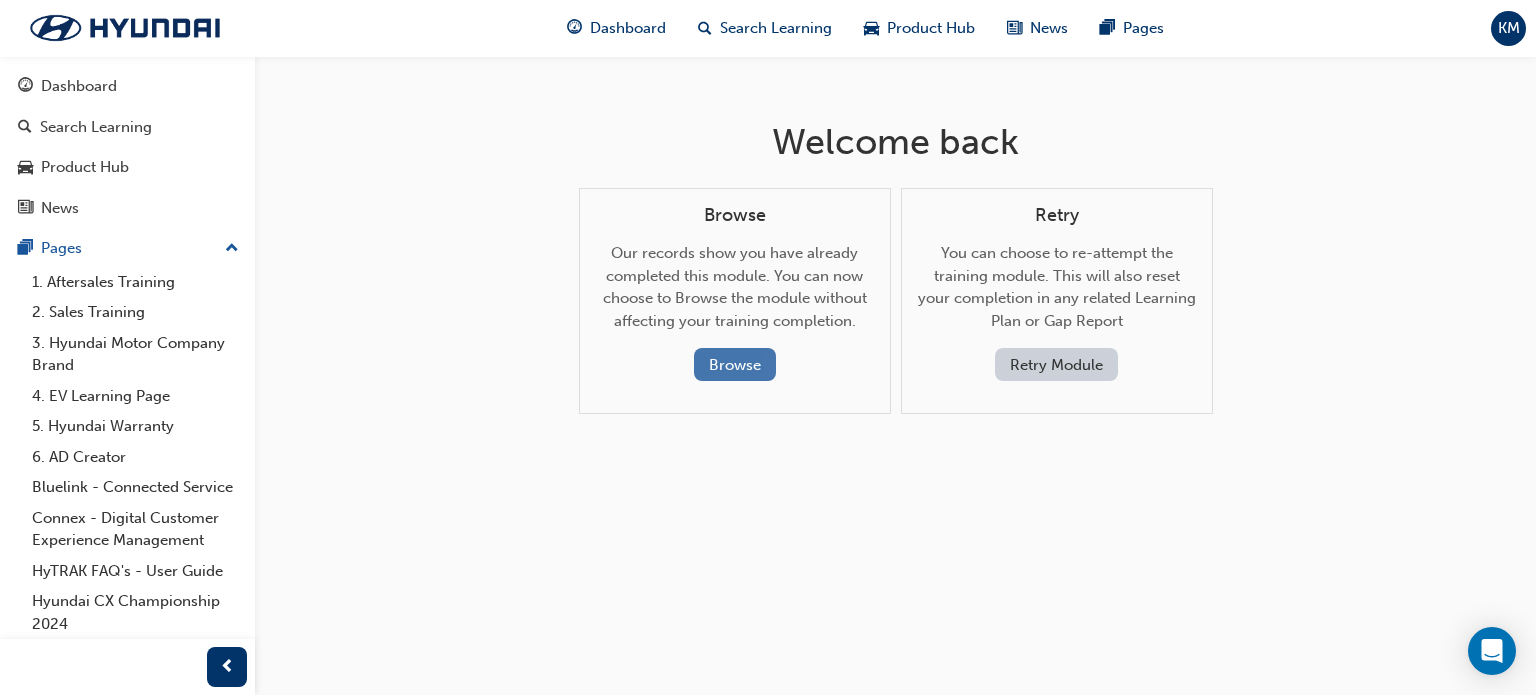 click on "Browse" at bounding box center (735, 364) 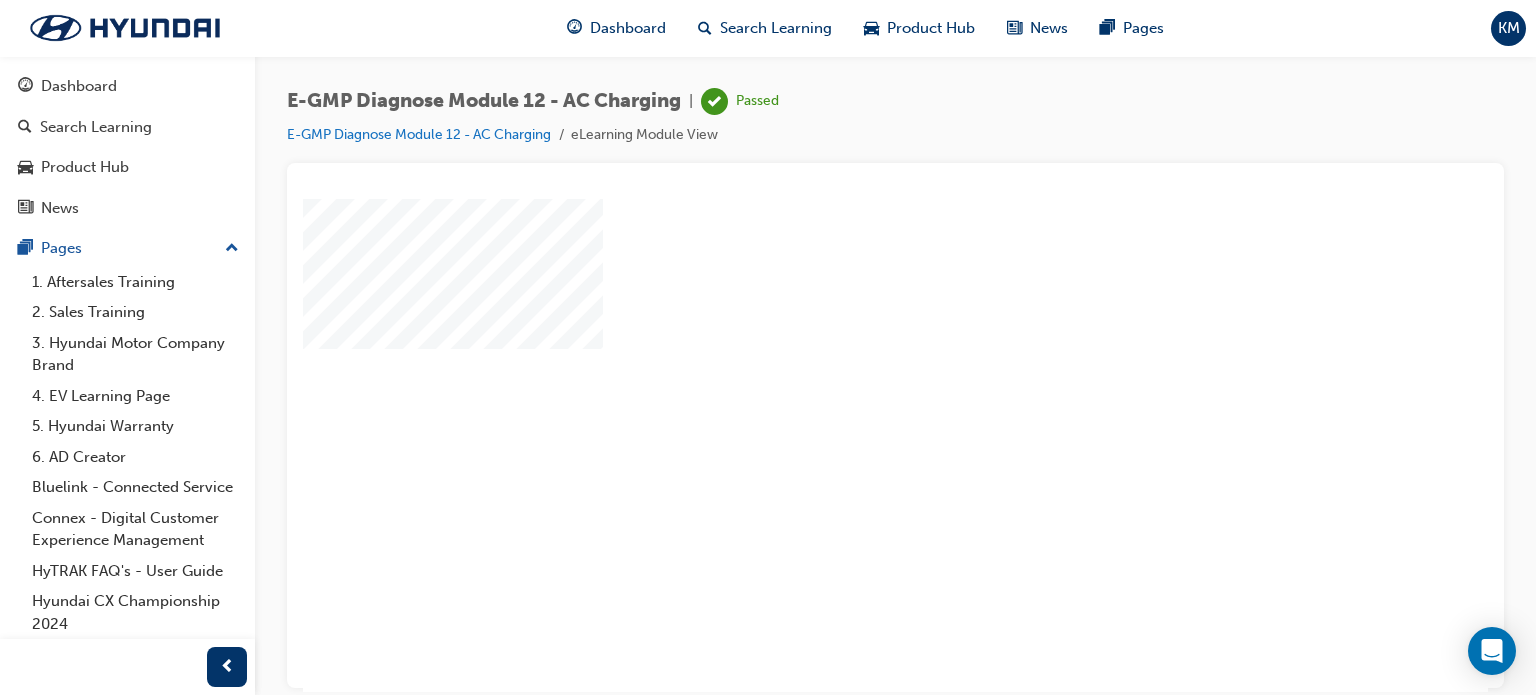 scroll, scrollTop: 0, scrollLeft: 0, axis: both 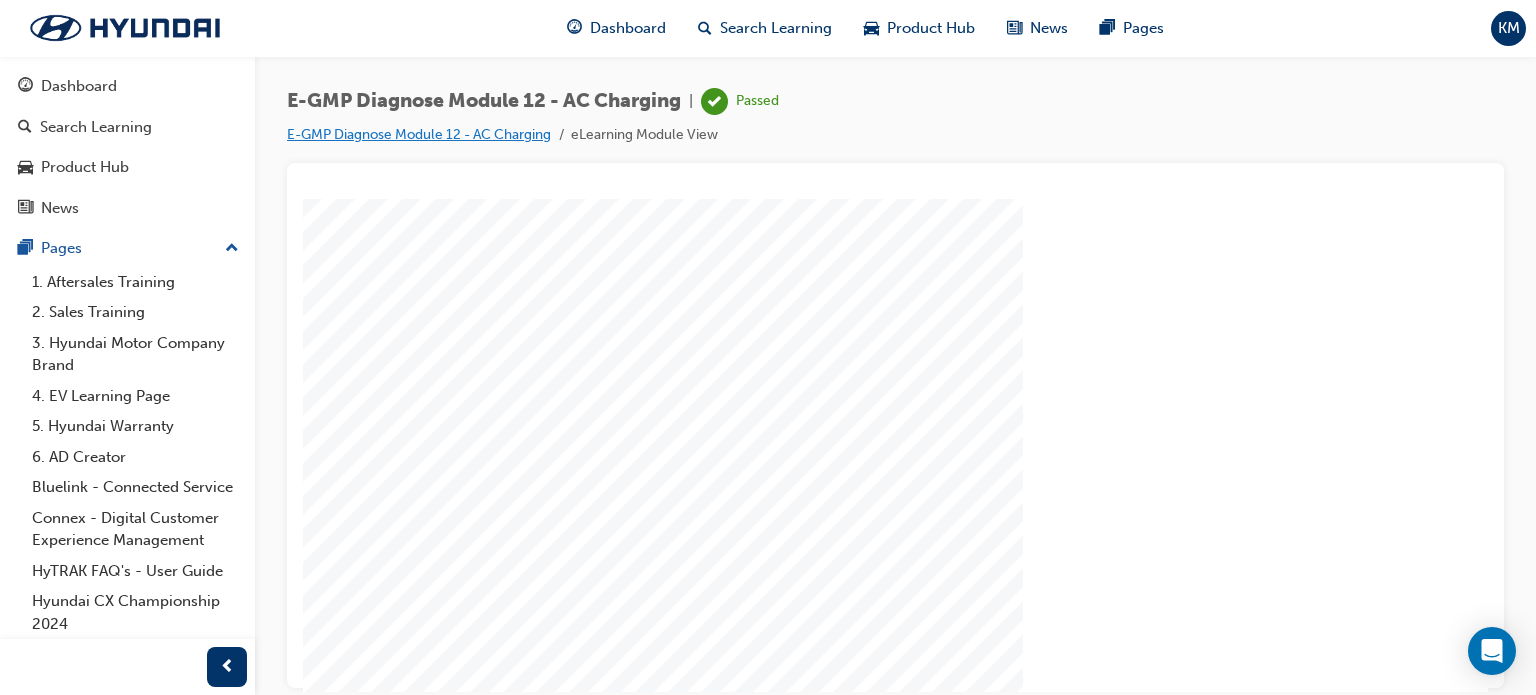 click on "E-GMP Diagnose Module 12 - AC Charging" at bounding box center [419, 134] 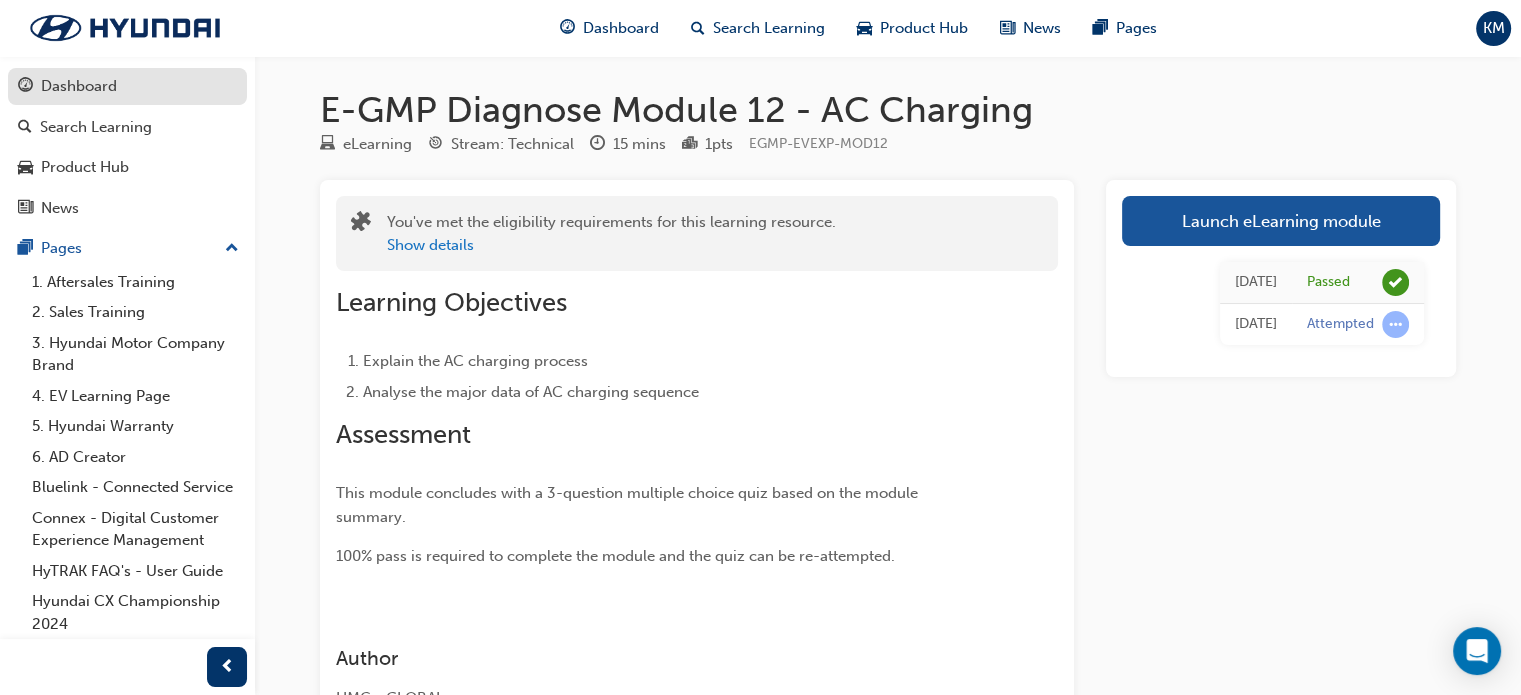 click on "Dashboard" at bounding box center [127, 86] 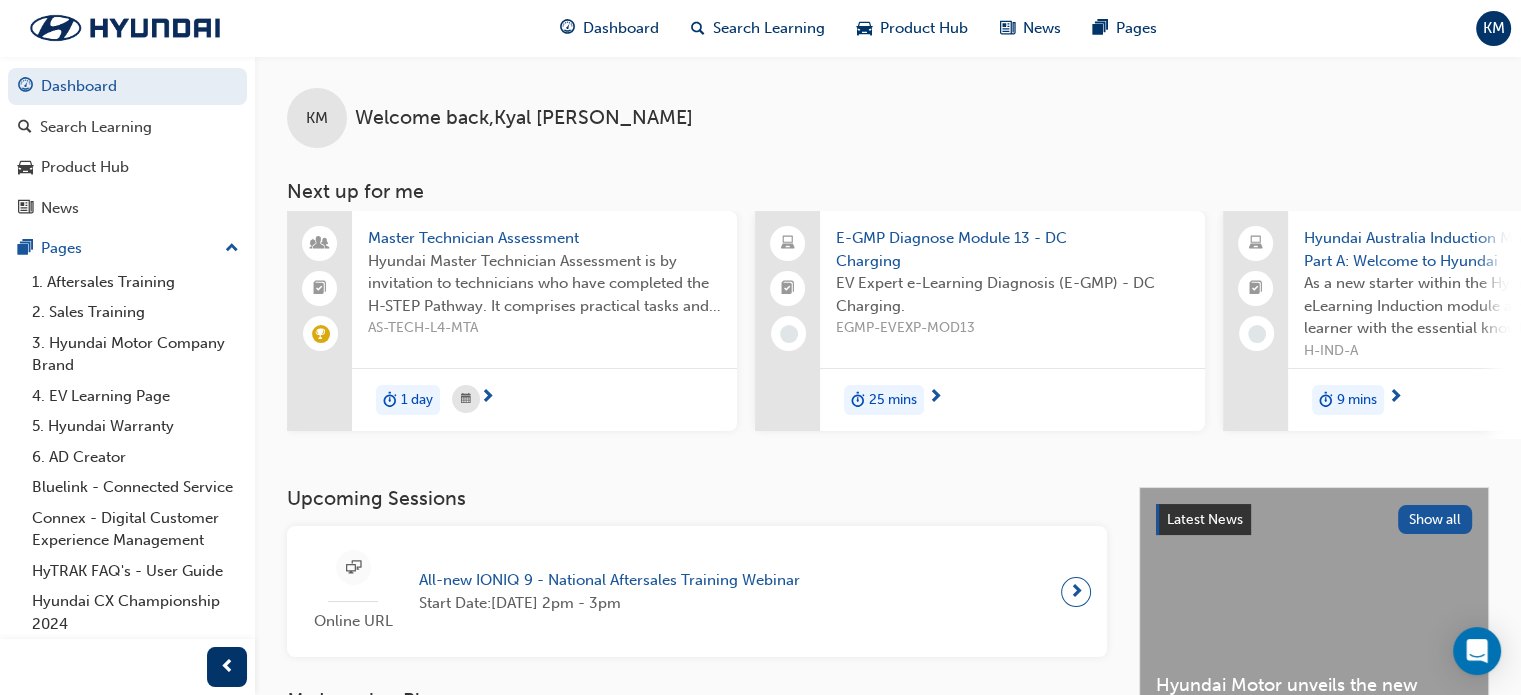 click on "E-GMP Diagnose Module 13 - DC Charging" at bounding box center (1012, 249) 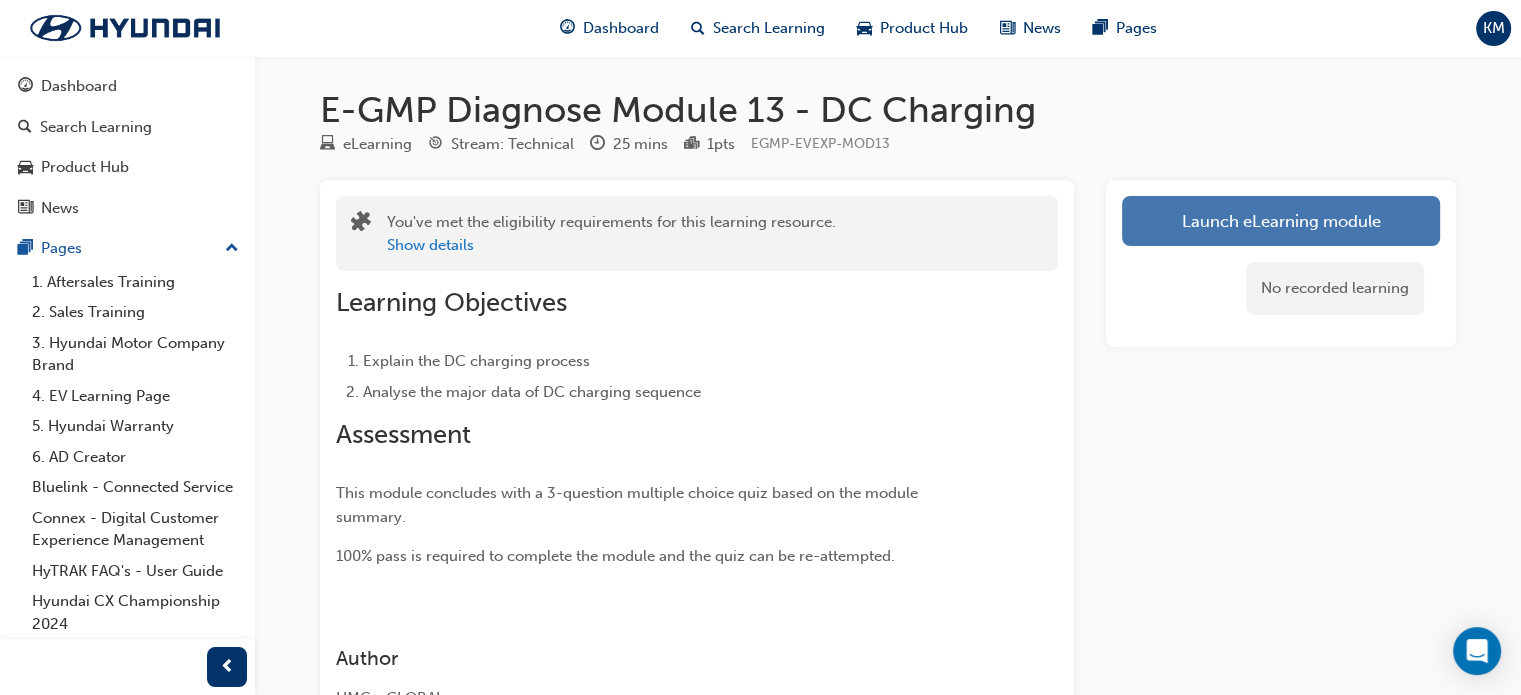 click on "Launch eLearning module" at bounding box center [1281, 221] 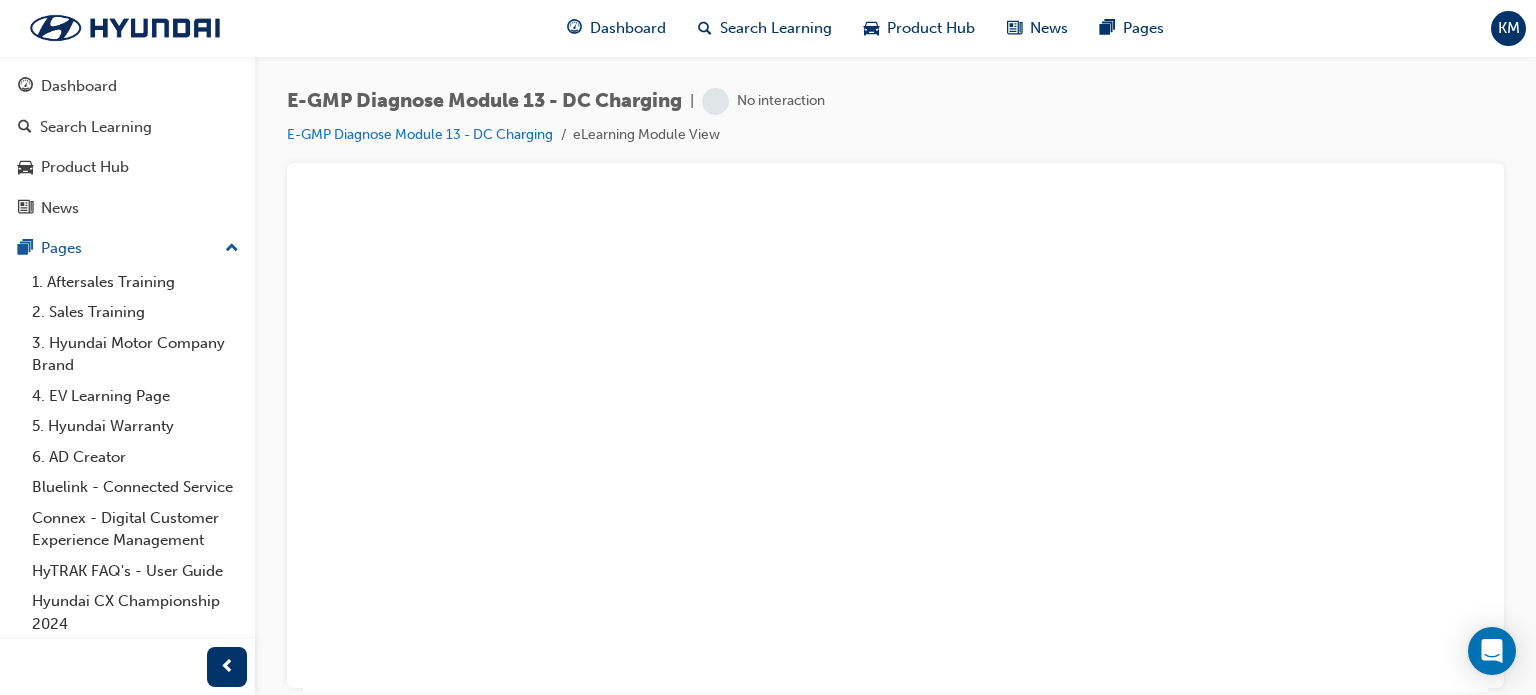 scroll, scrollTop: 0, scrollLeft: 0, axis: both 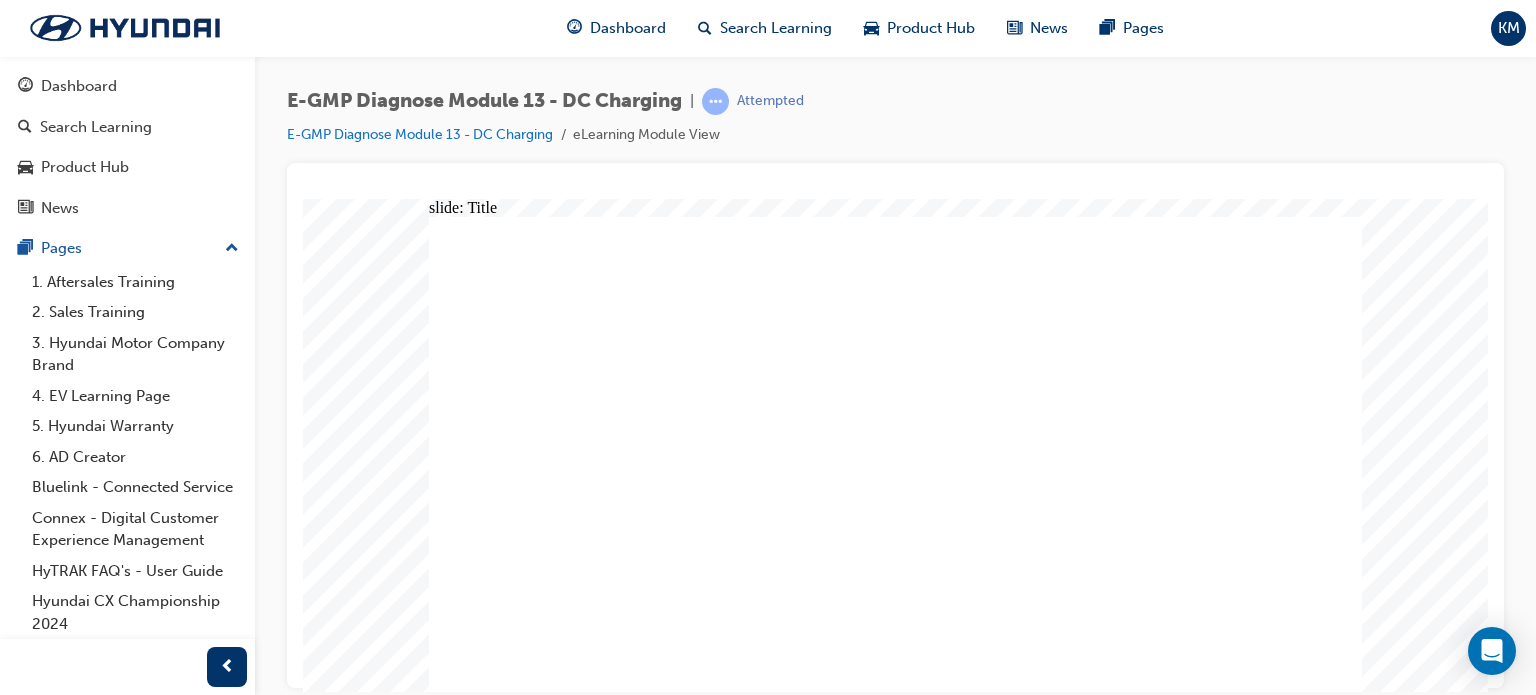 click 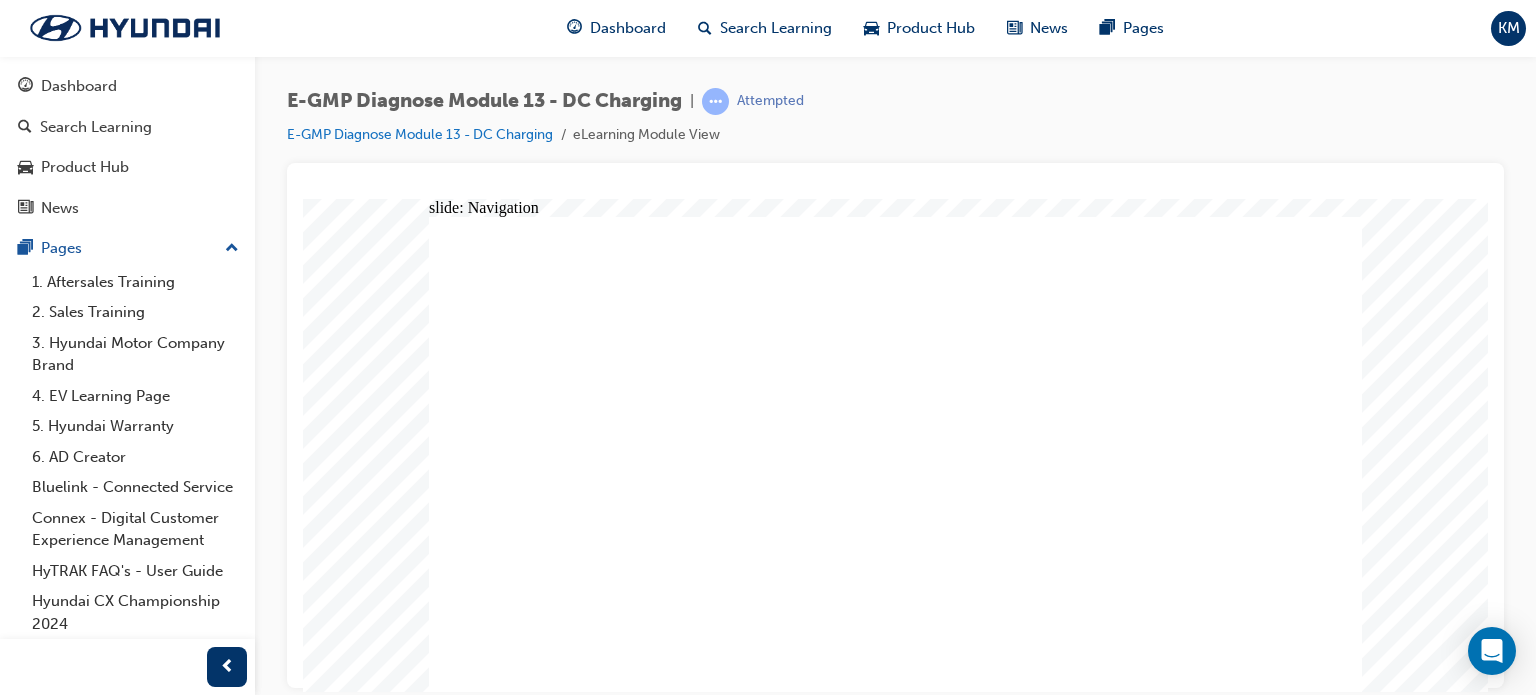 click 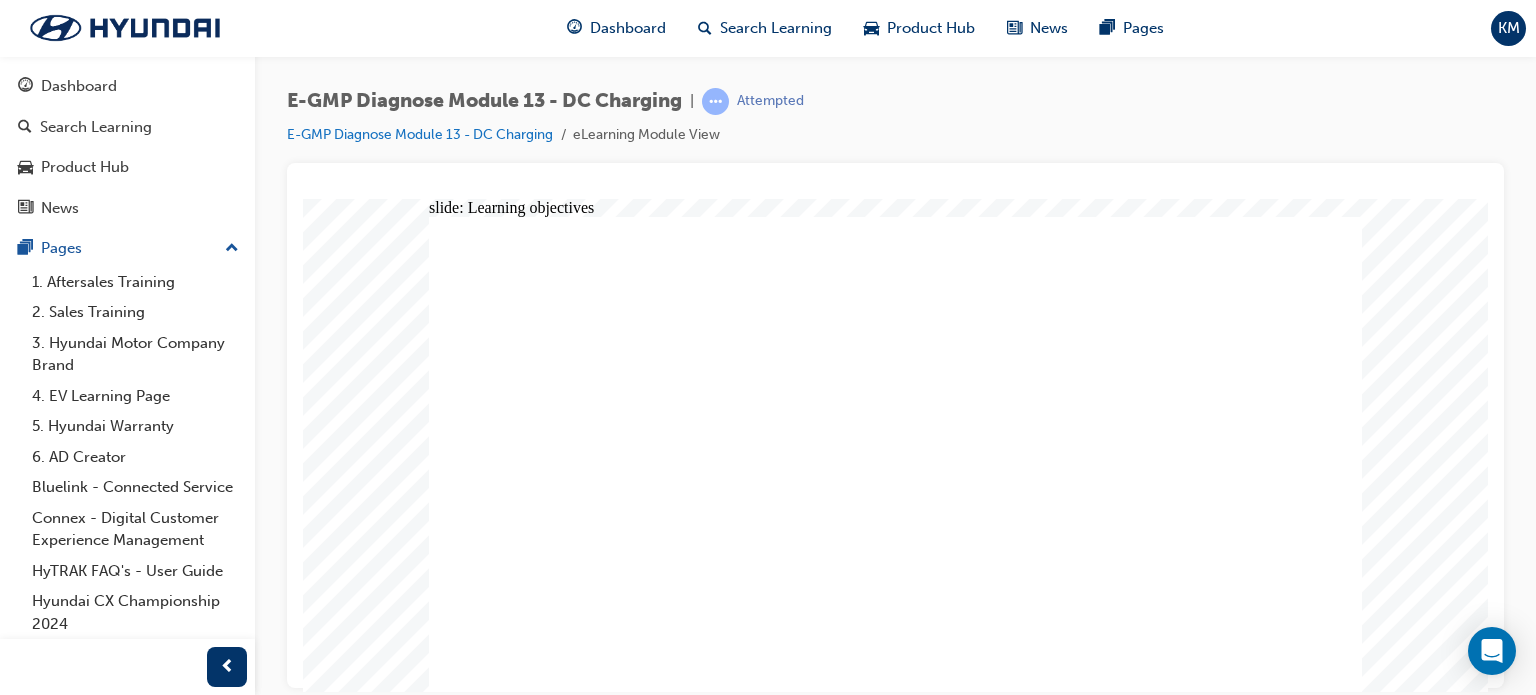 click 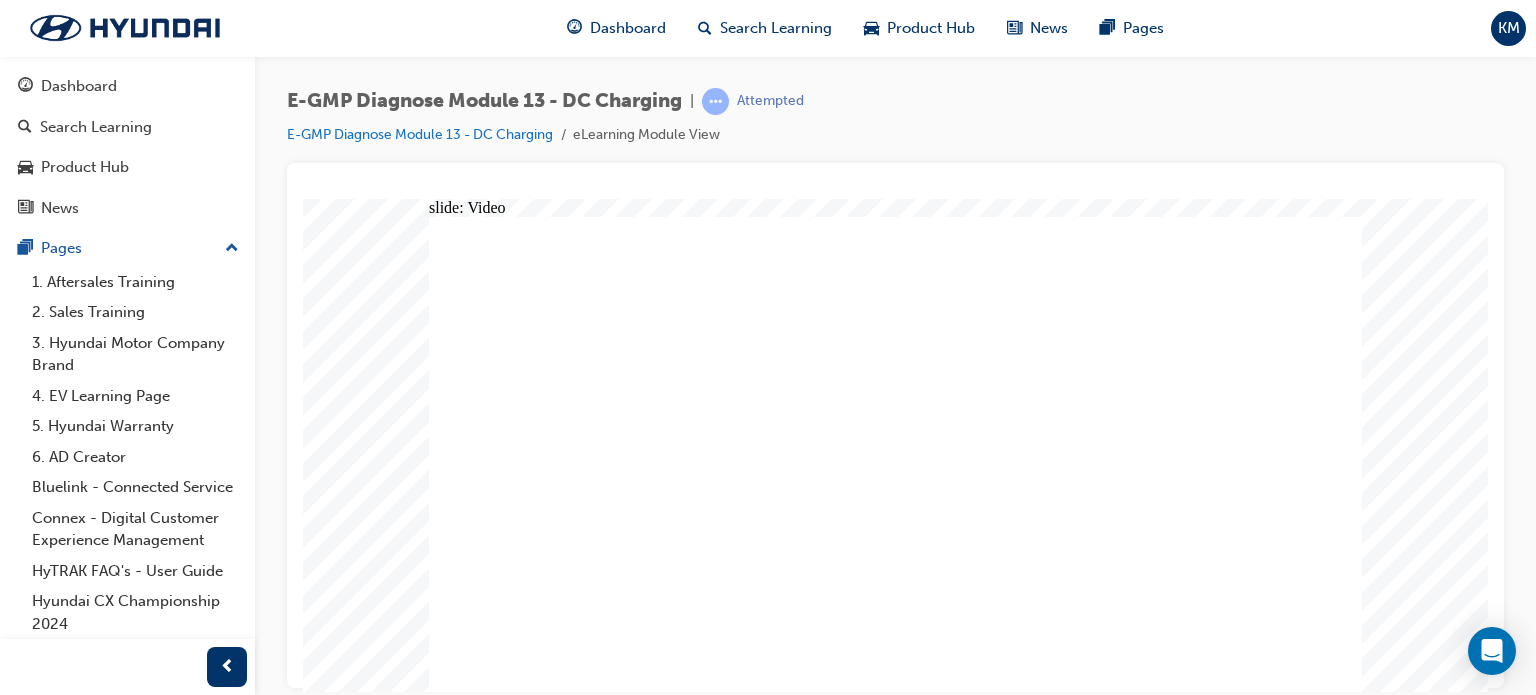 scroll, scrollTop: 0, scrollLeft: 0, axis: both 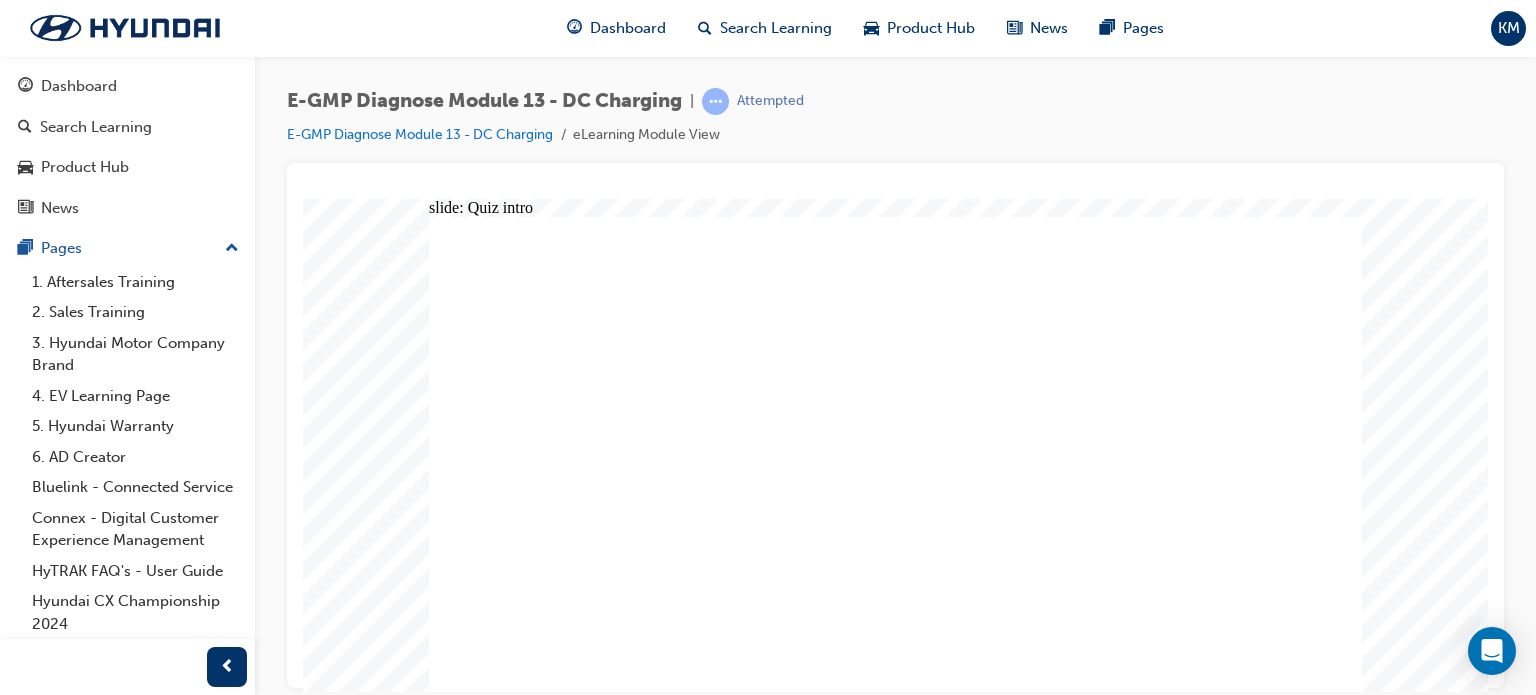 click 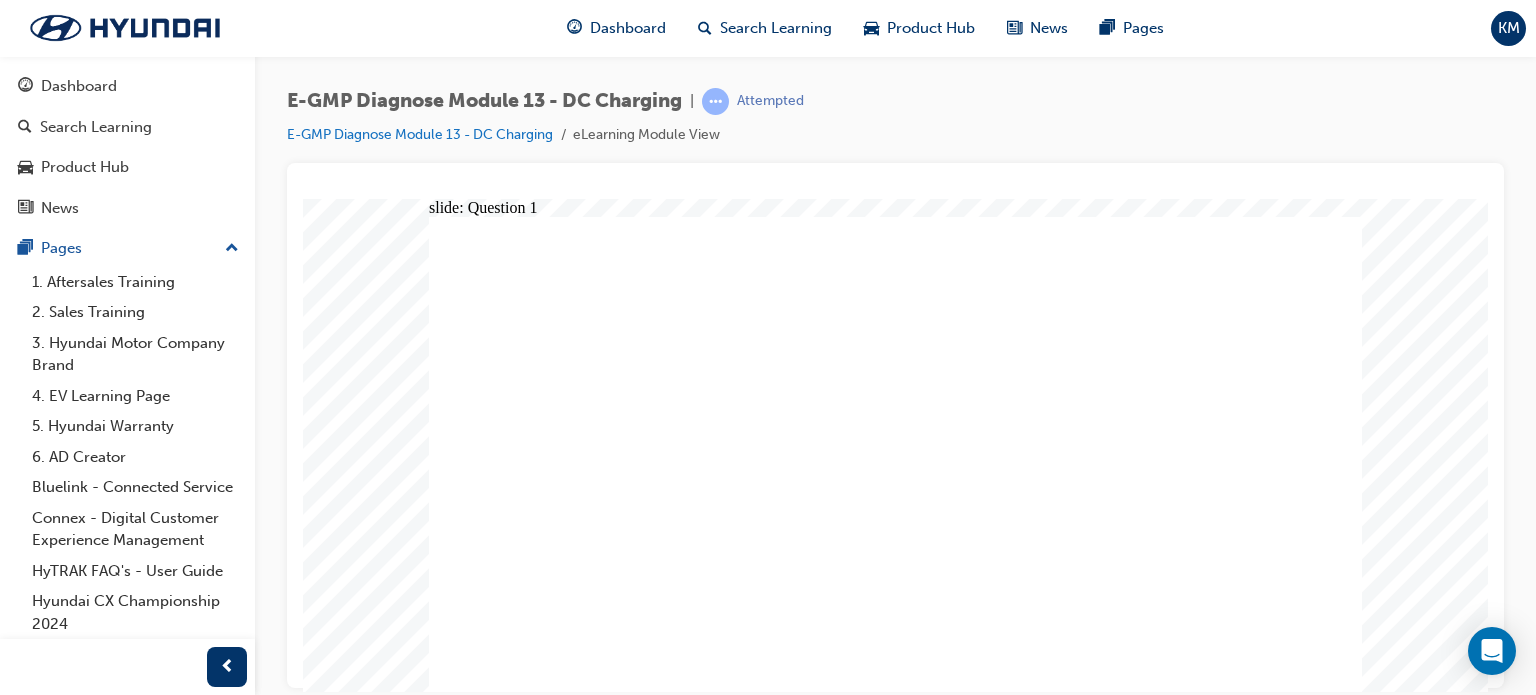 click 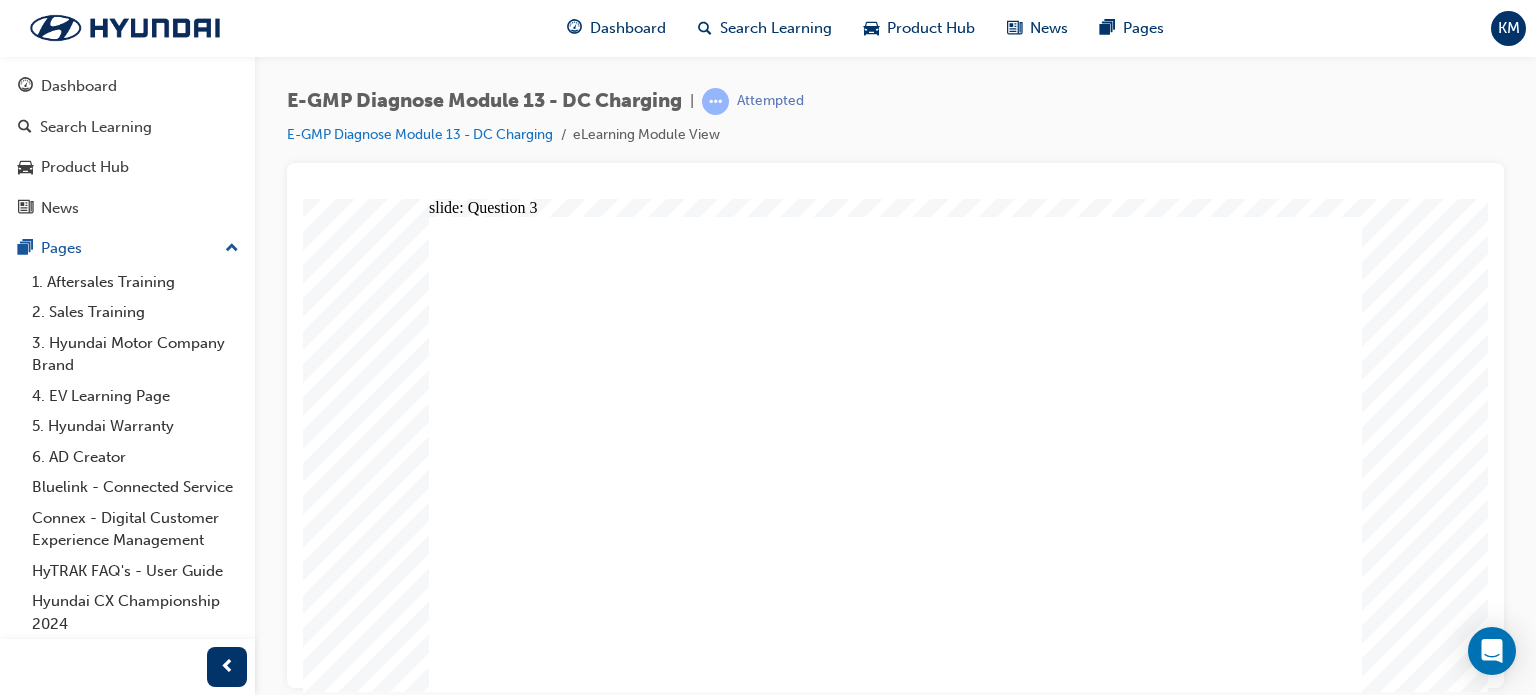 click 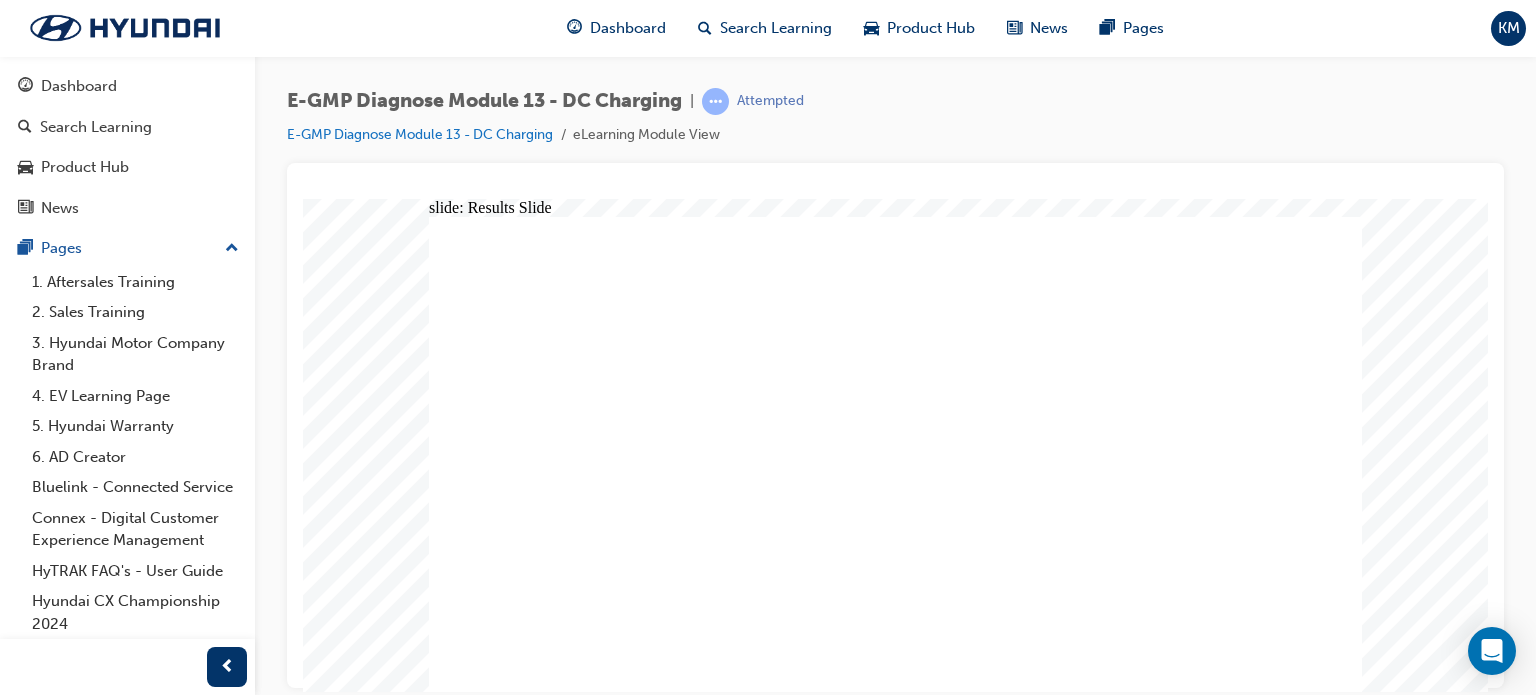 click 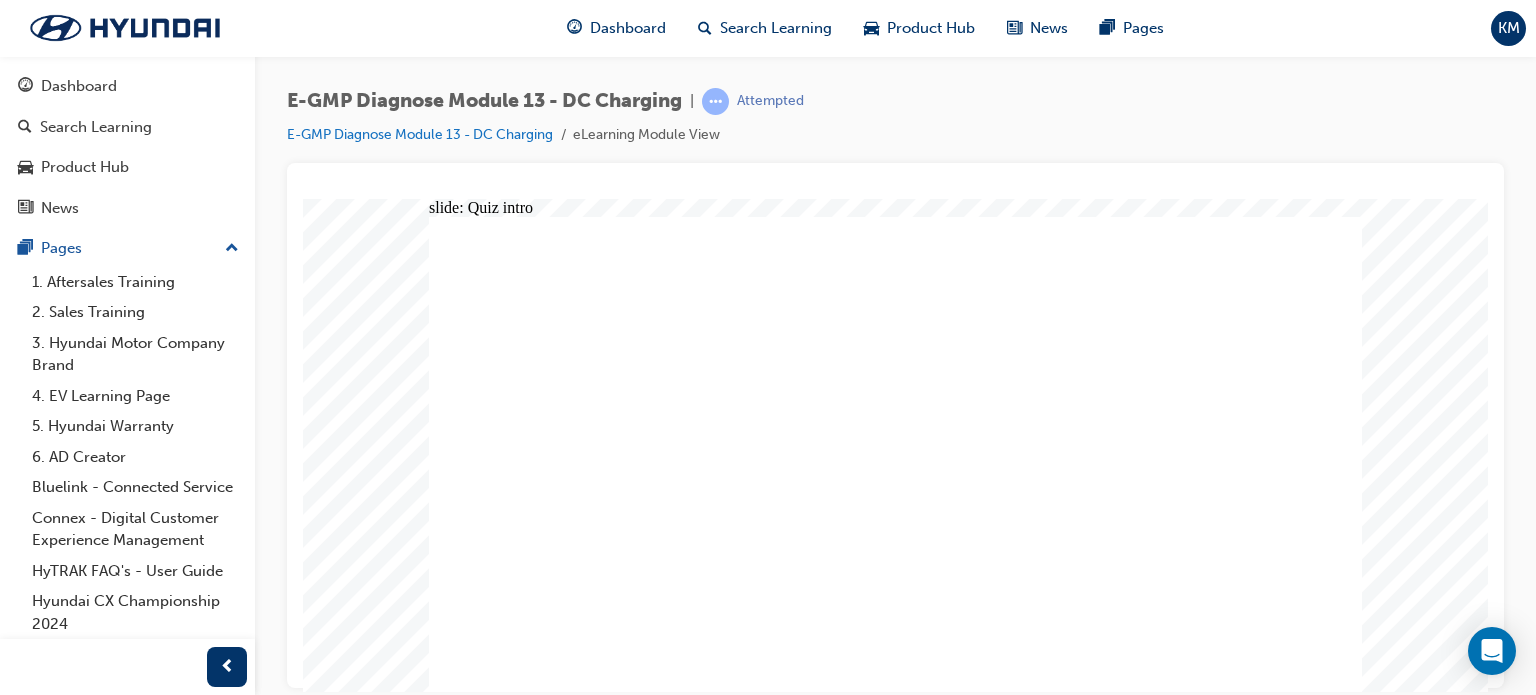 click 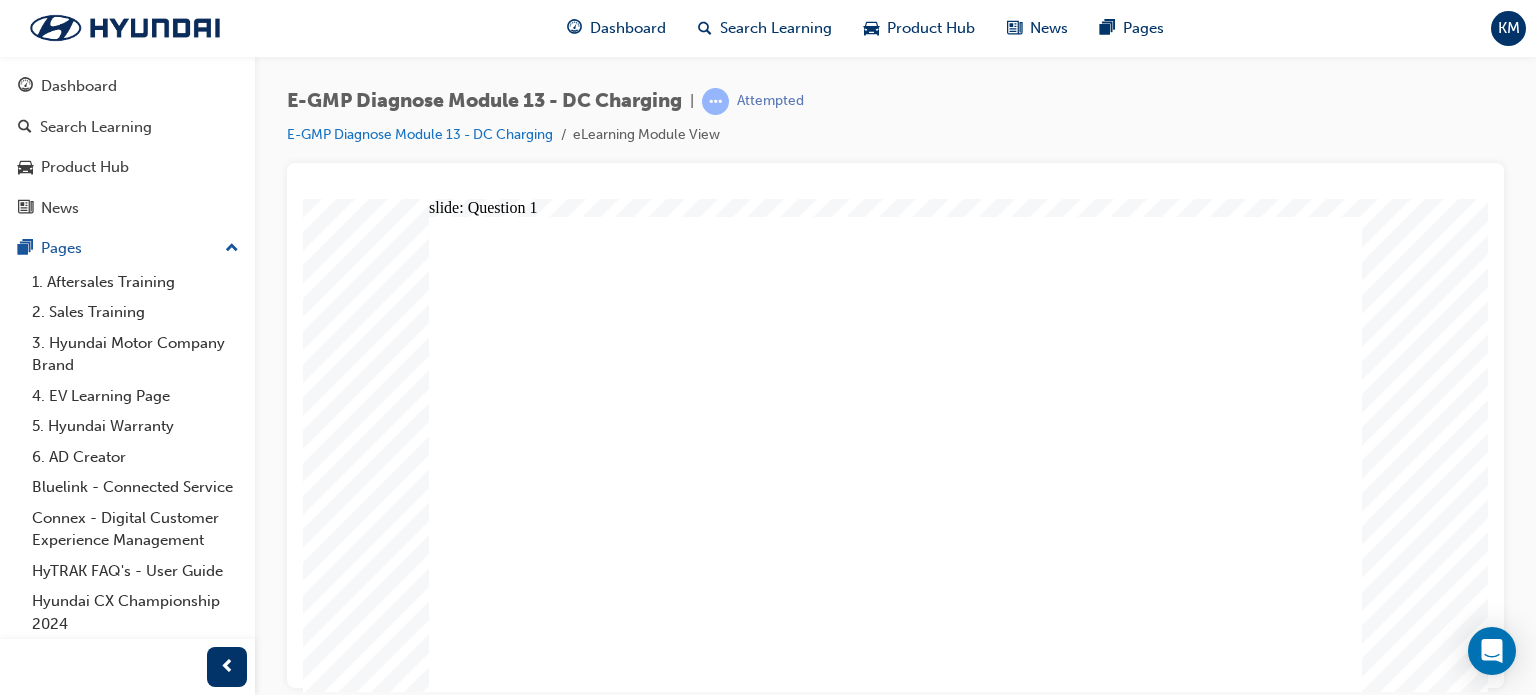 click 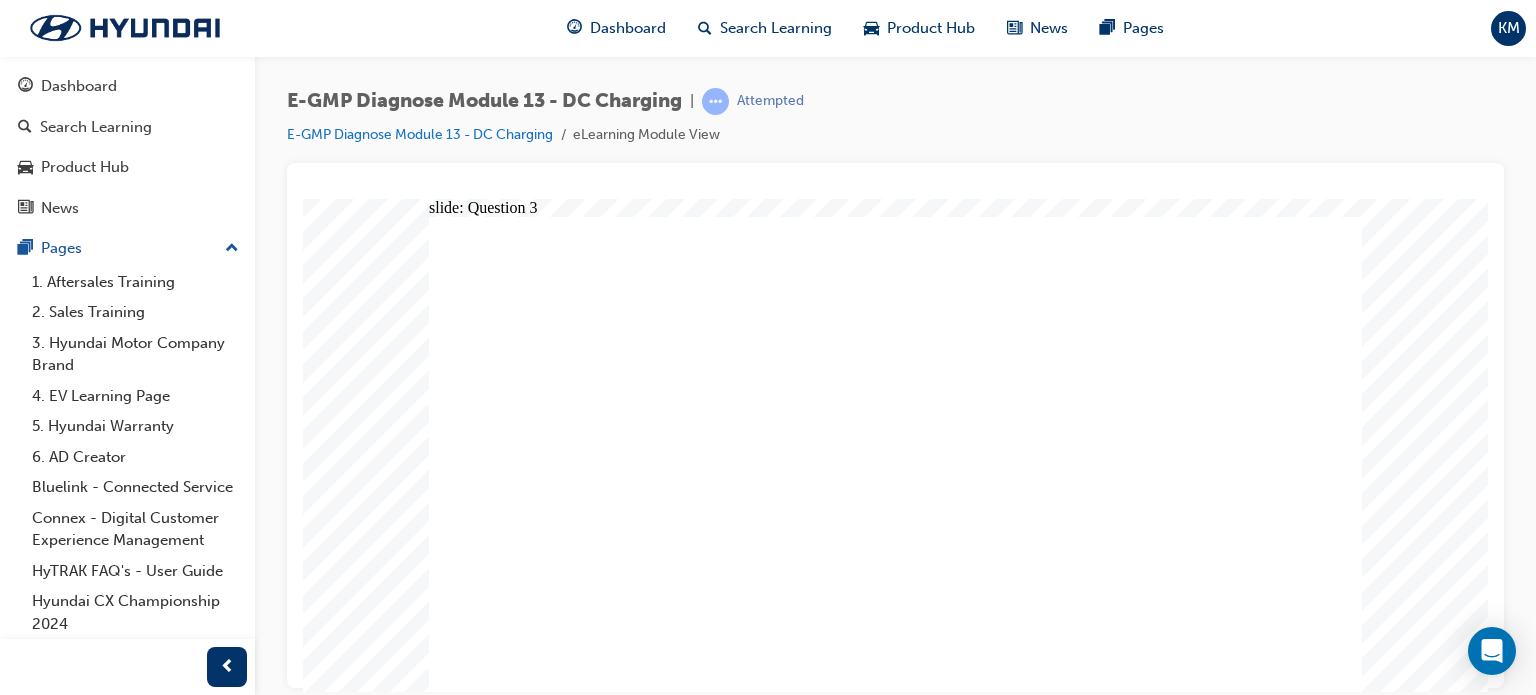 click 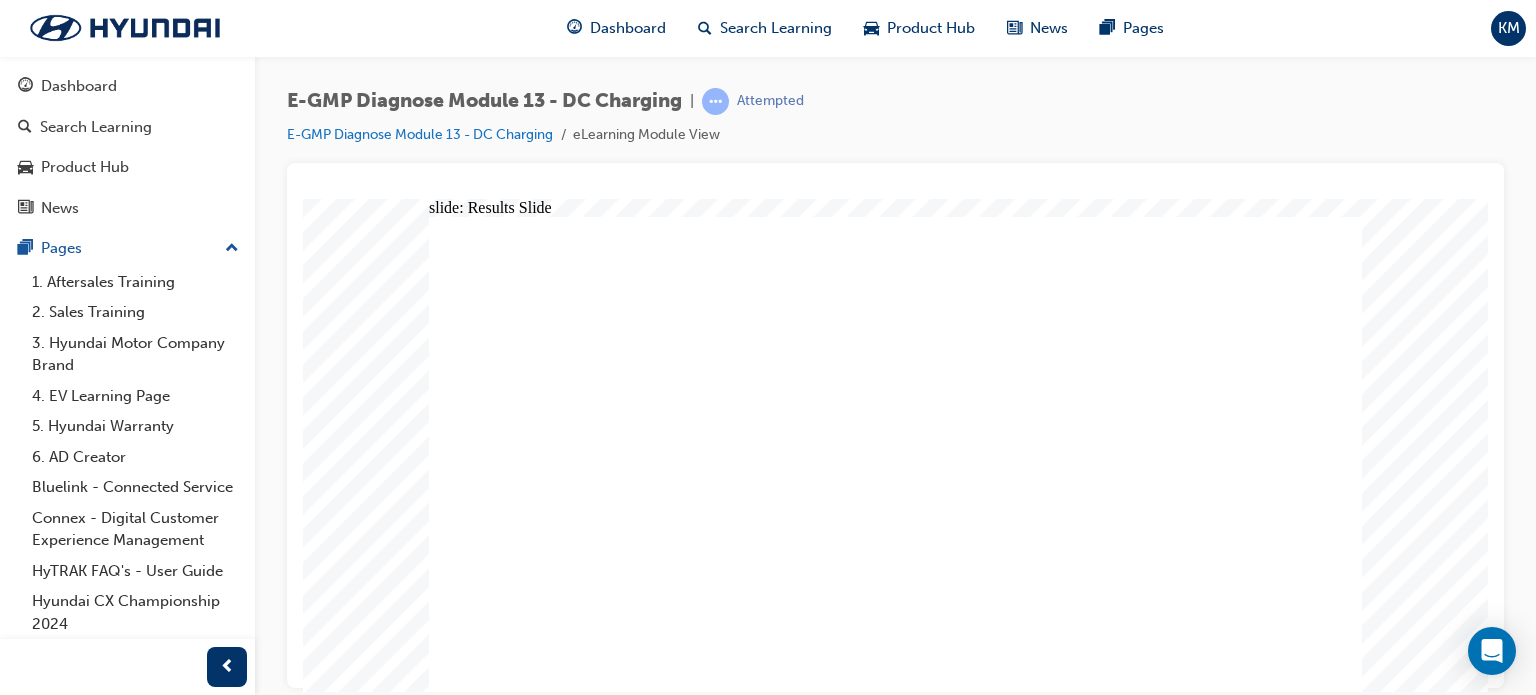 click on "Unfortunately you did not pass the quiz this time.   Click Retry to retake the quiz. 66.66 % Retry Rectangle 6 Quiz Results Rectangle 5 Rectangle 4 YOUR SCORE PASSING SCORE:  100 % Group
1 Rectangle 1 Menu Resources arrow_blue.png arrow_blue.png YOUR SCORE PASSING SCORE: 100% Quiz Results Menu Resources Retry 66.66% Unfortunately you did not pass the quiz this time. Click Retry to retake the quiz." at bounding box center [895, 2307] 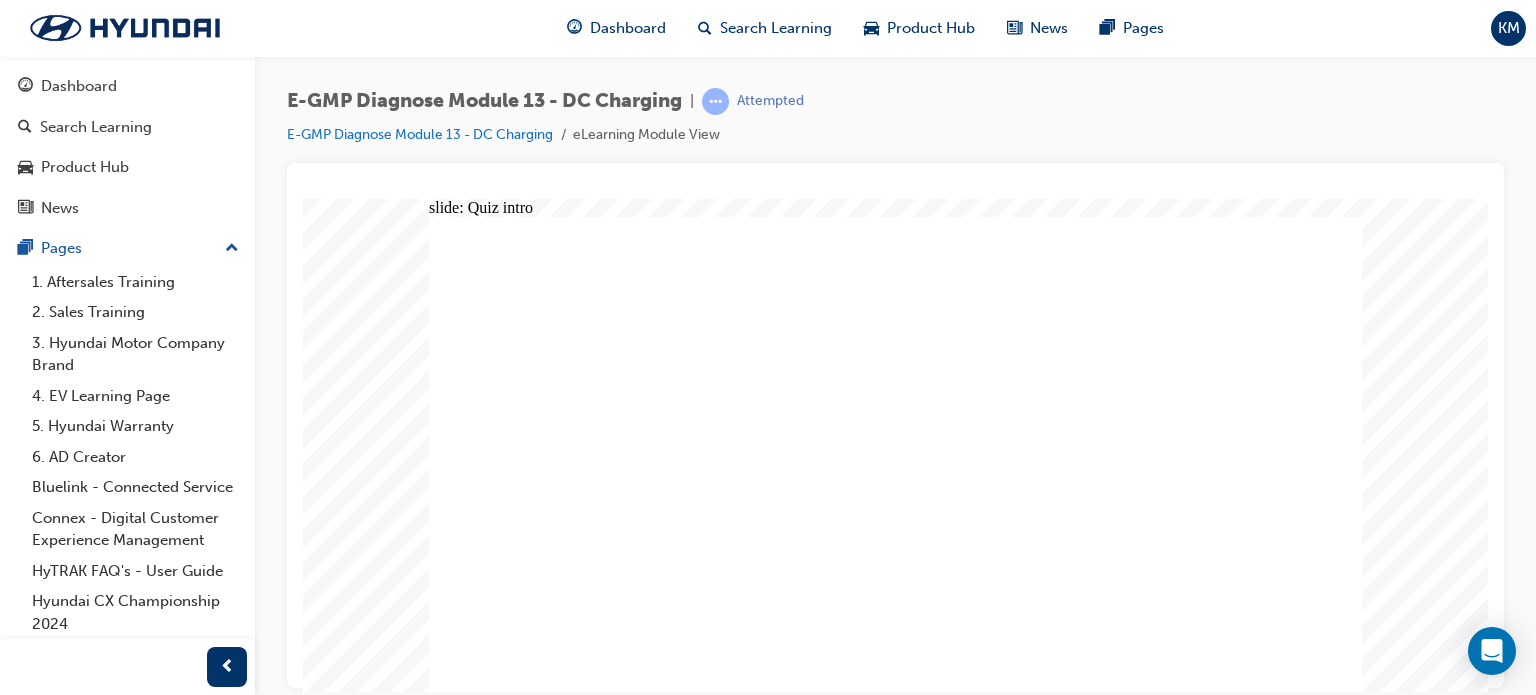 click 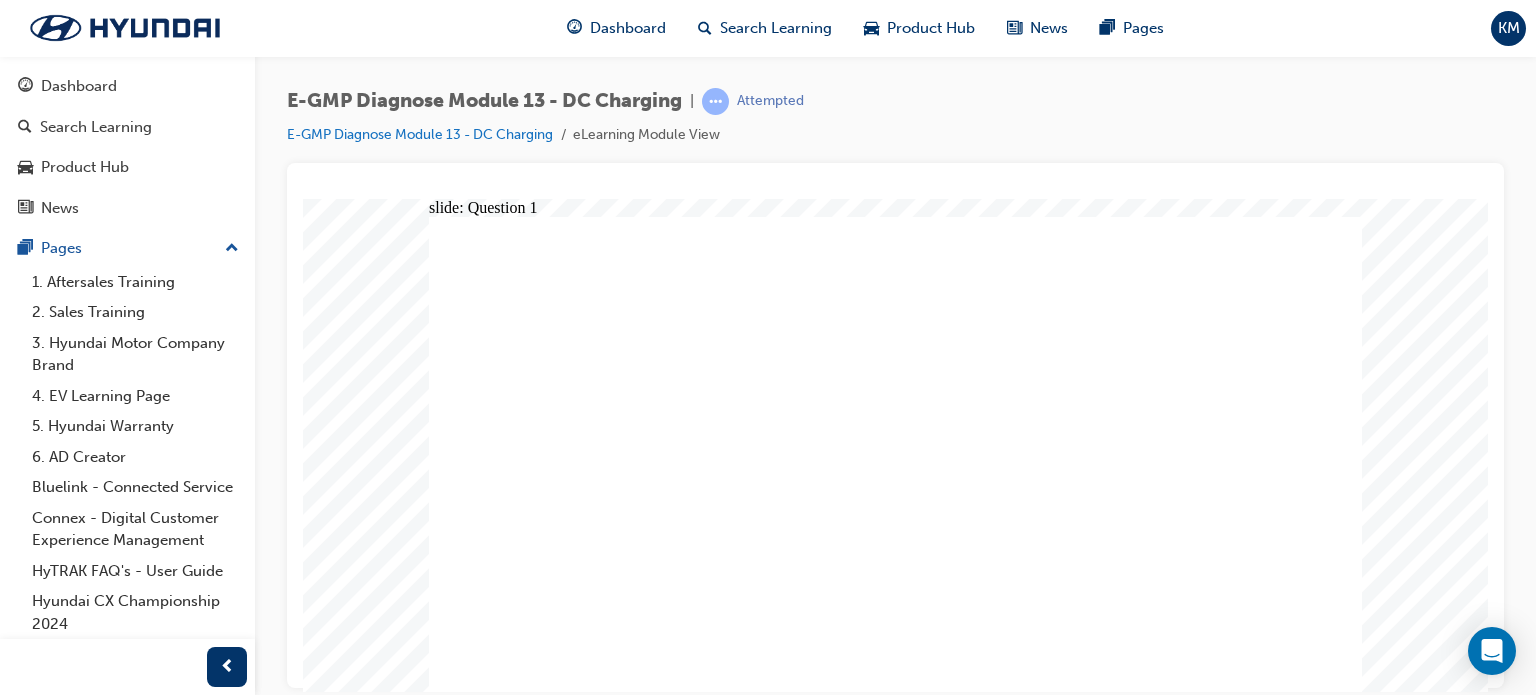 click 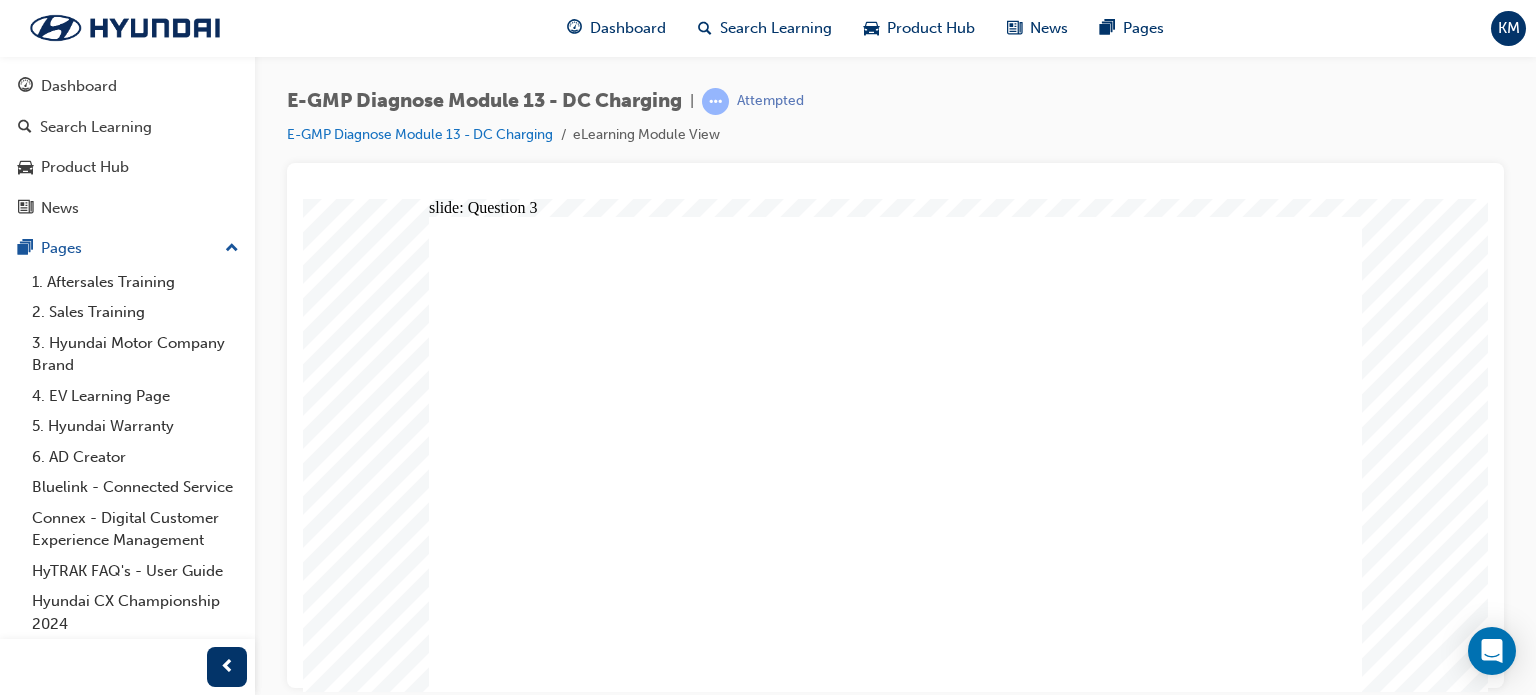 click 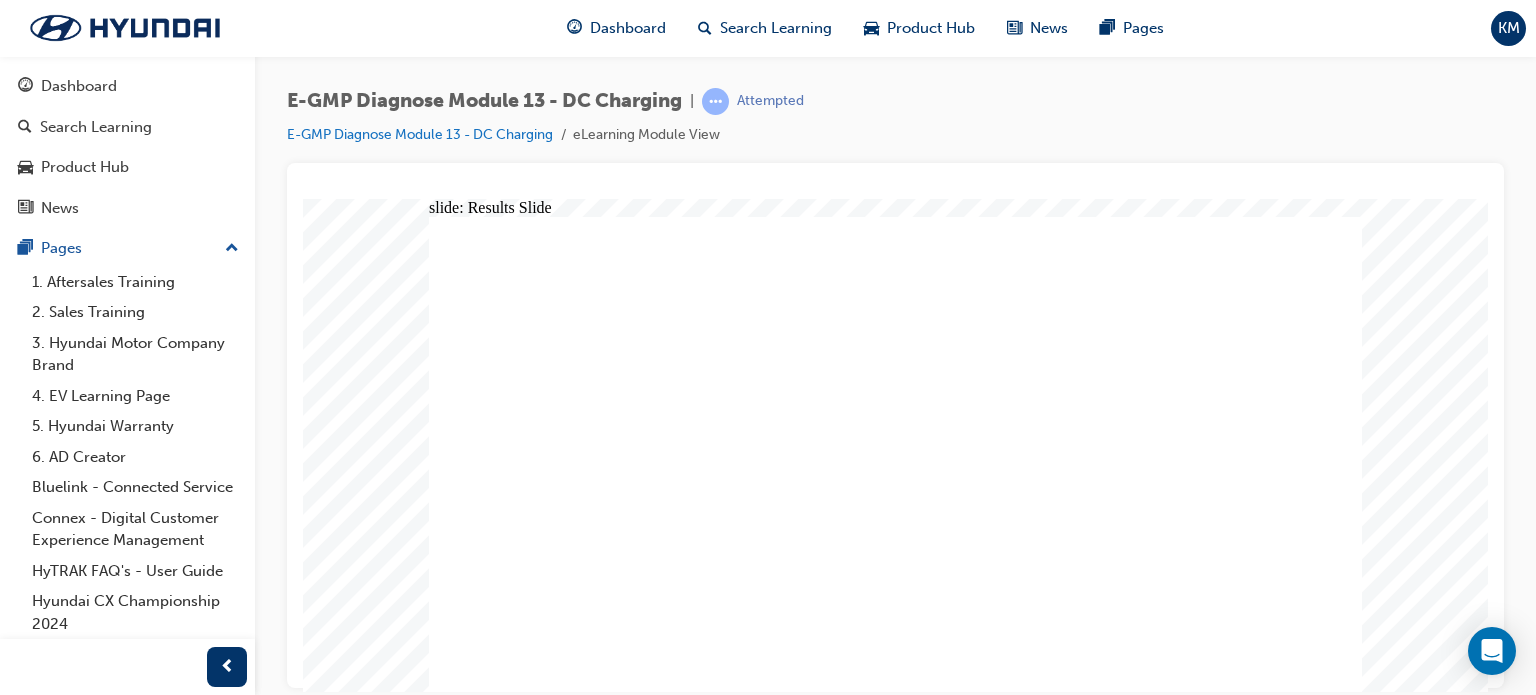 click 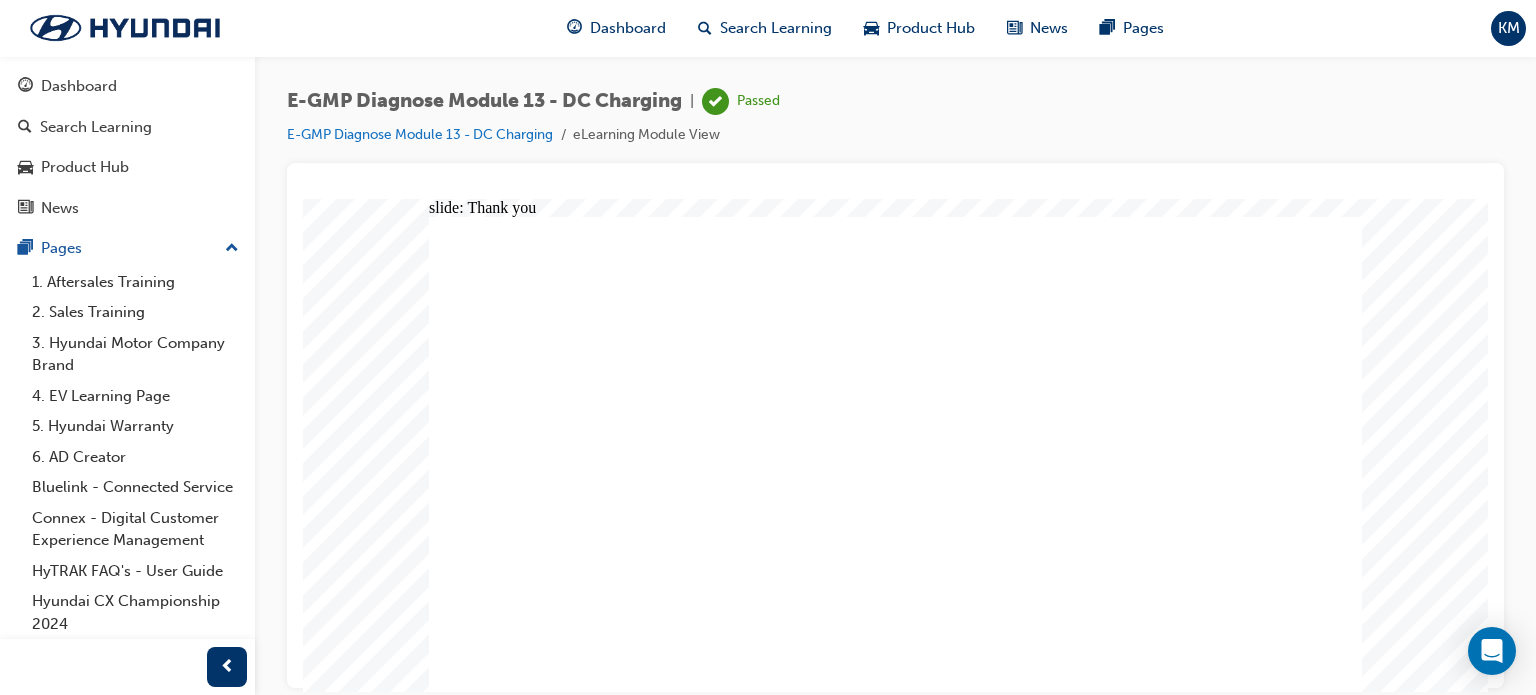 click 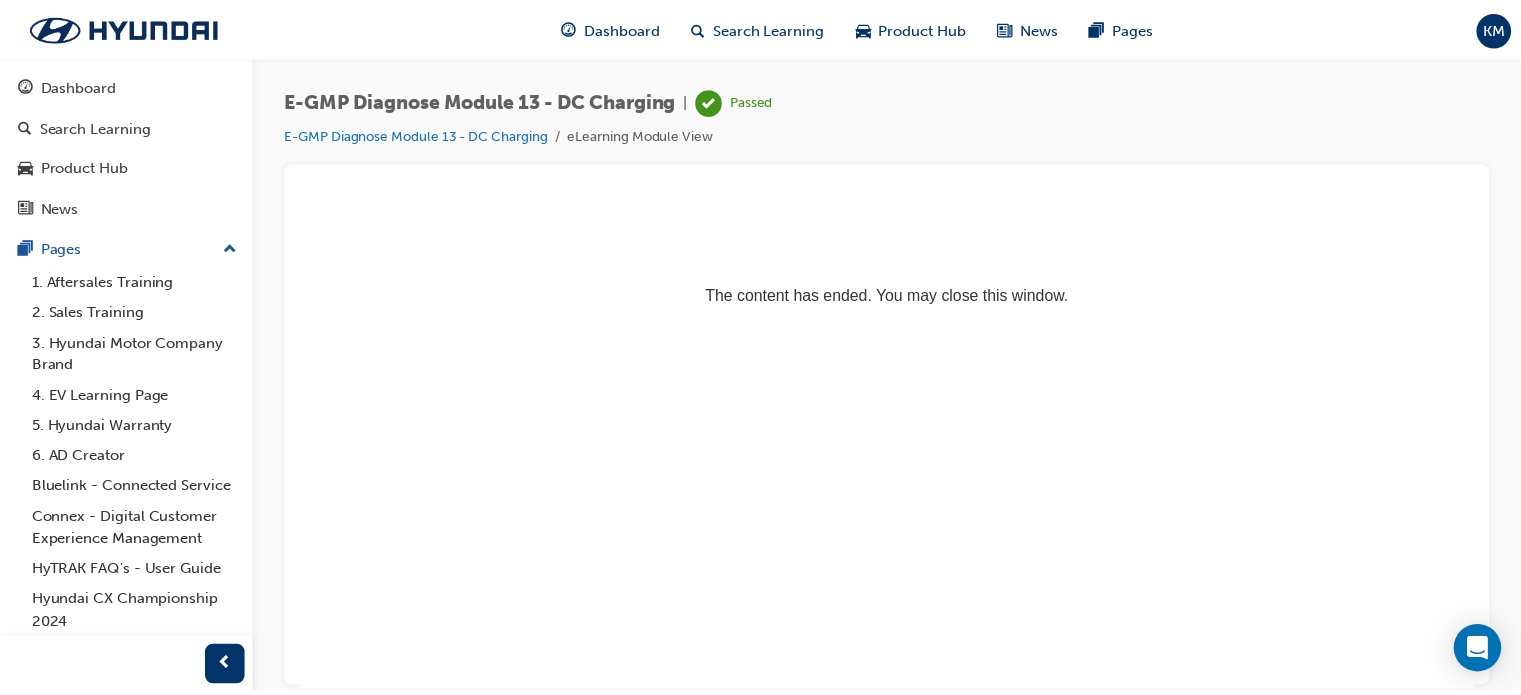 scroll, scrollTop: 0, scrollLeft: 0, axis: both 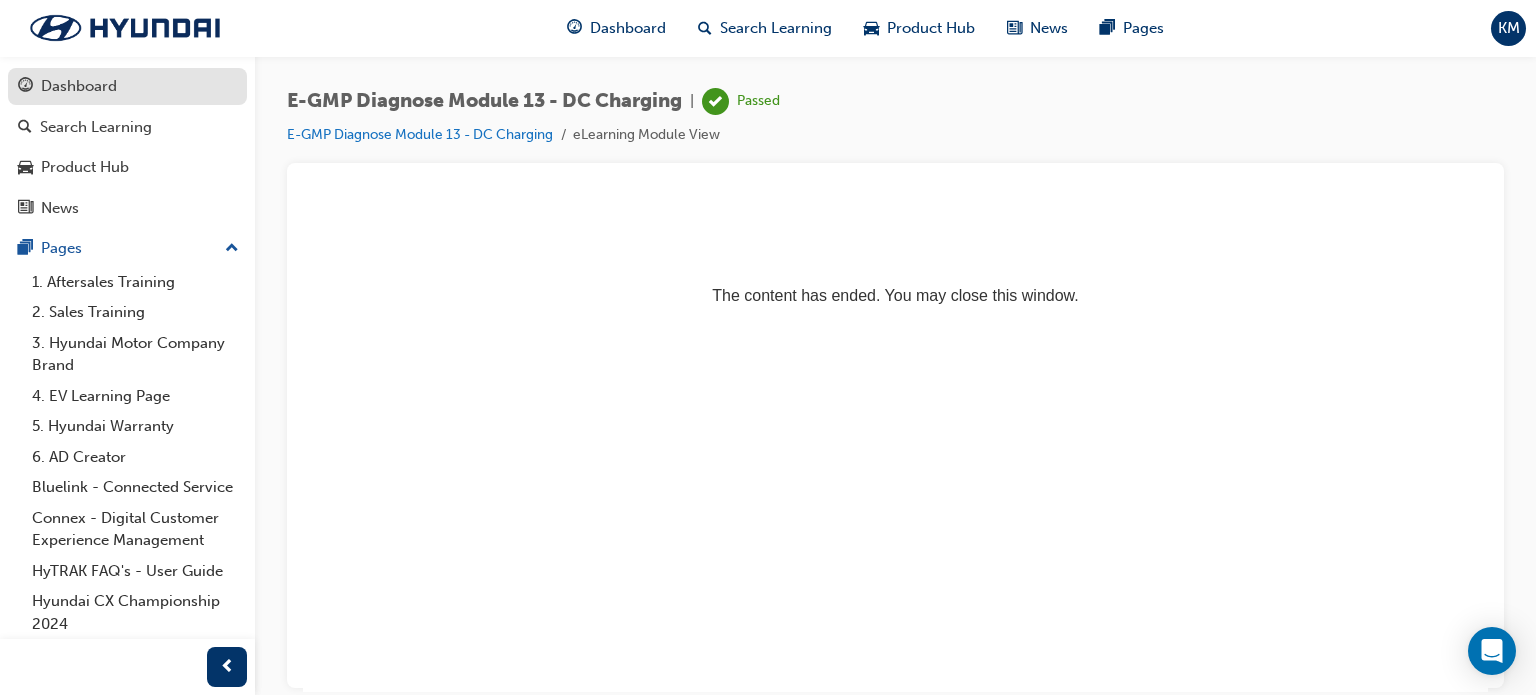 click on "Dashboard" at bounding box center [127, 86] 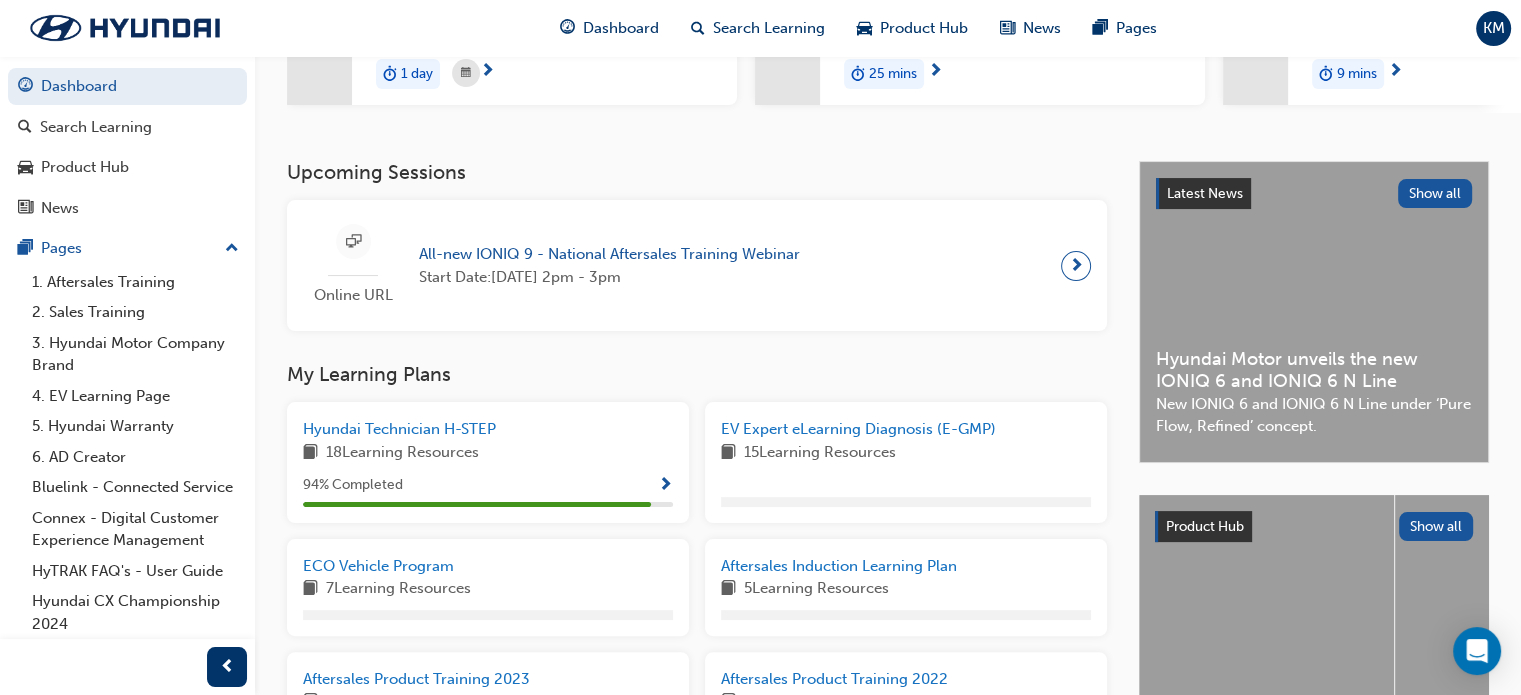scroll, scrollTop: 357, scrollLeft: 0, axis: vertical 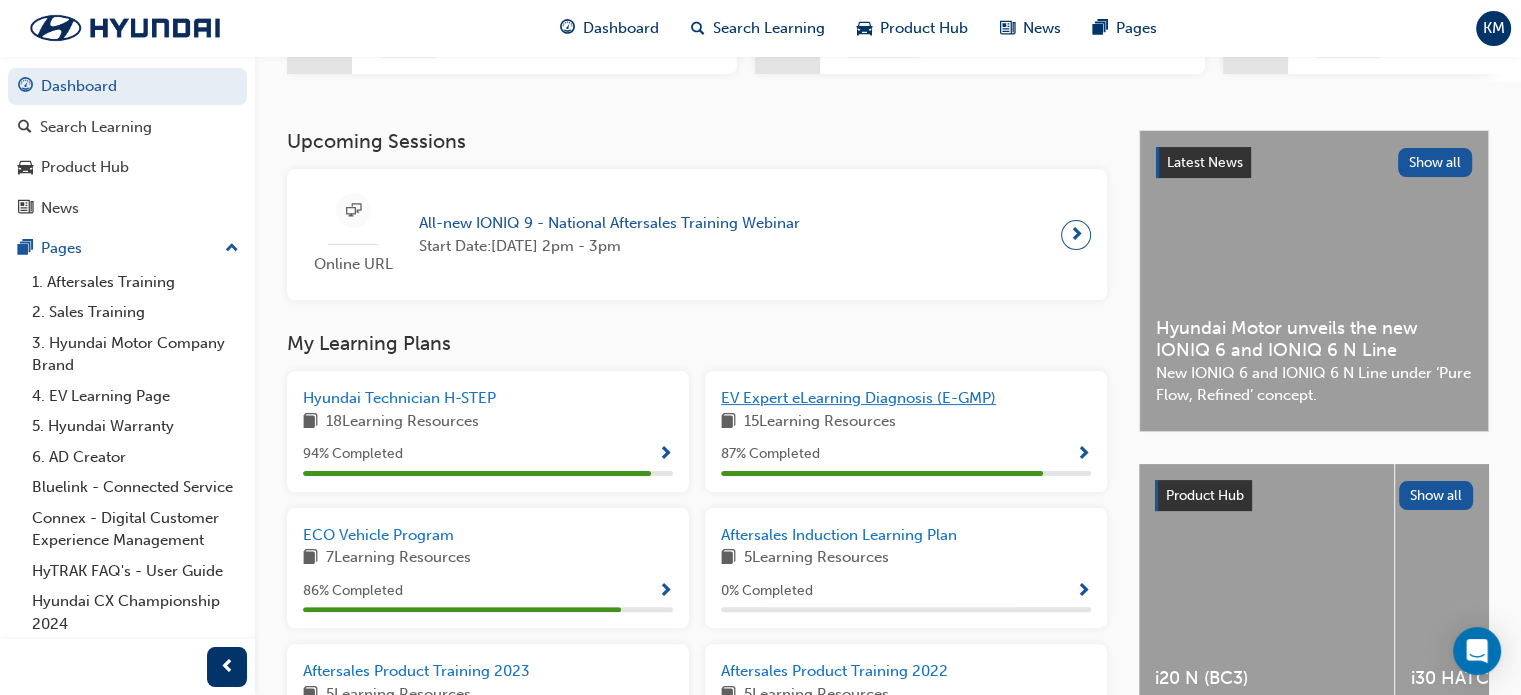 click on "EV Expert eLearning Diagnosis (E-GMP)" at bounding box center [858, 398] 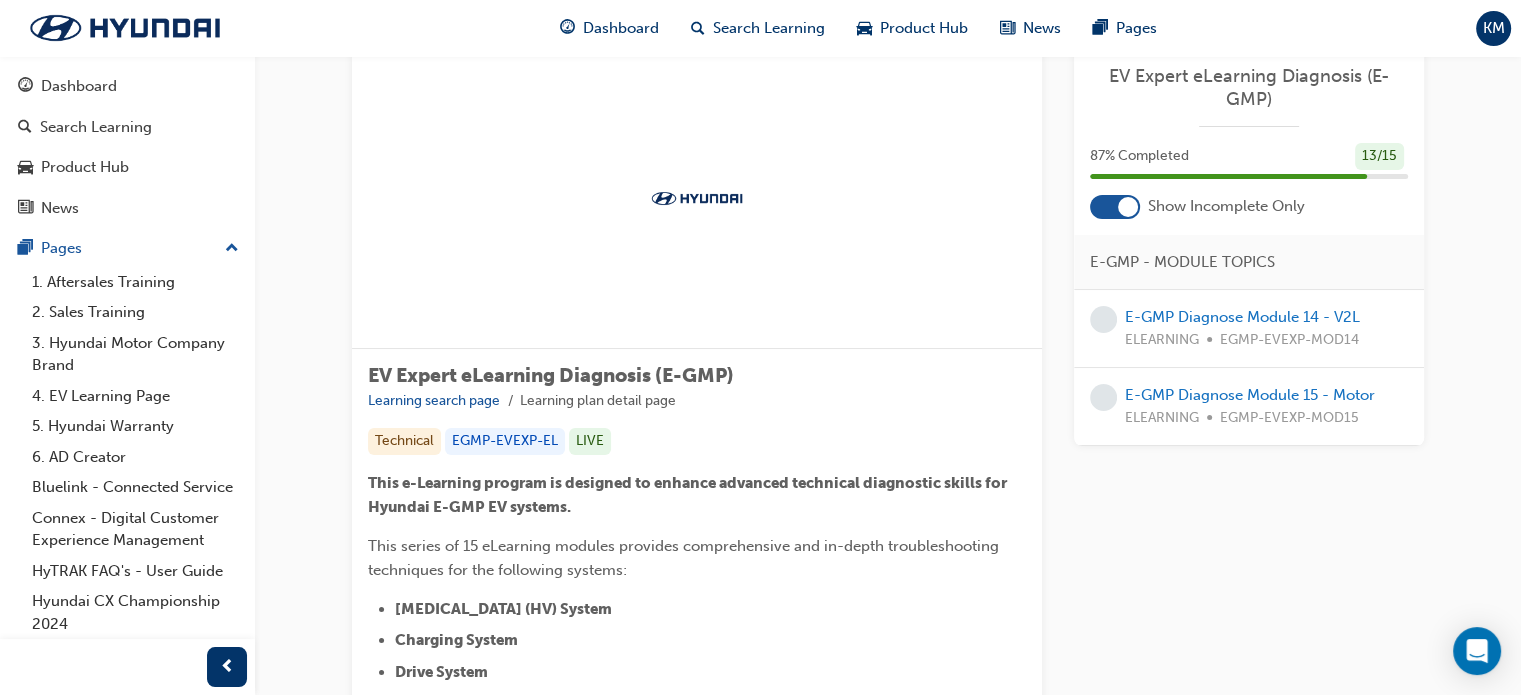 scroll, scrollTop: 64, scrollLeft: 0, axis: vertical 